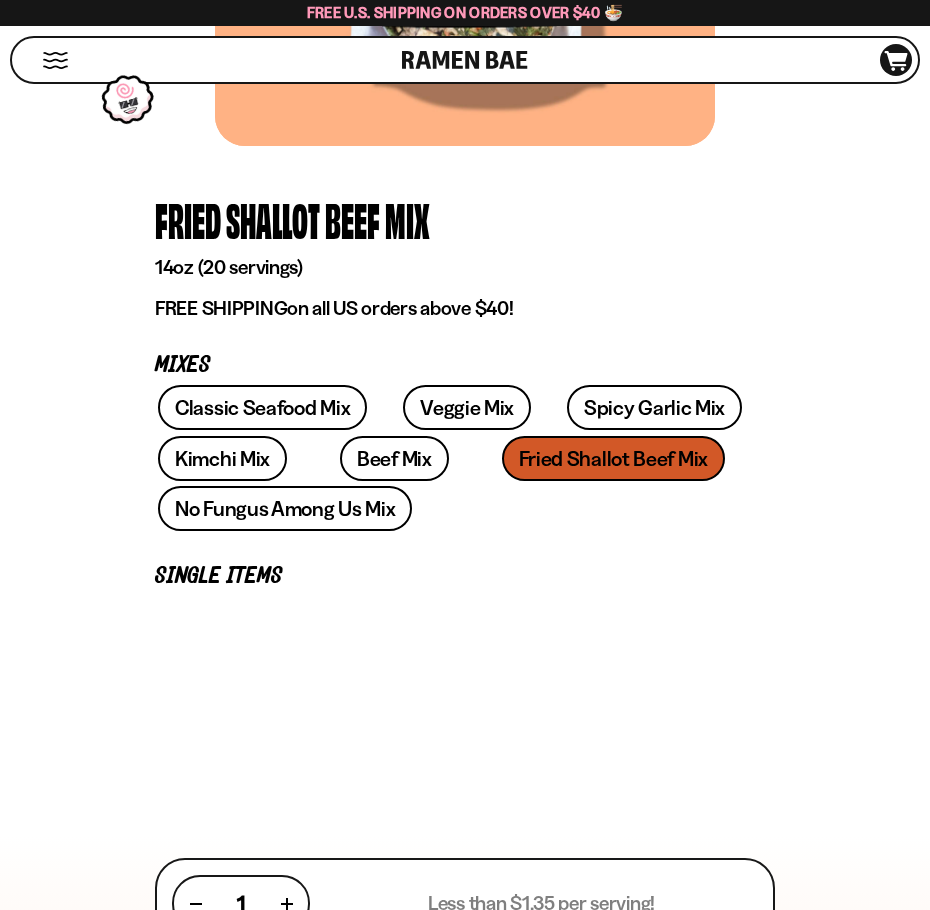 scroll, scrollTop: 500, scrollLeft: 0, axis: vertical 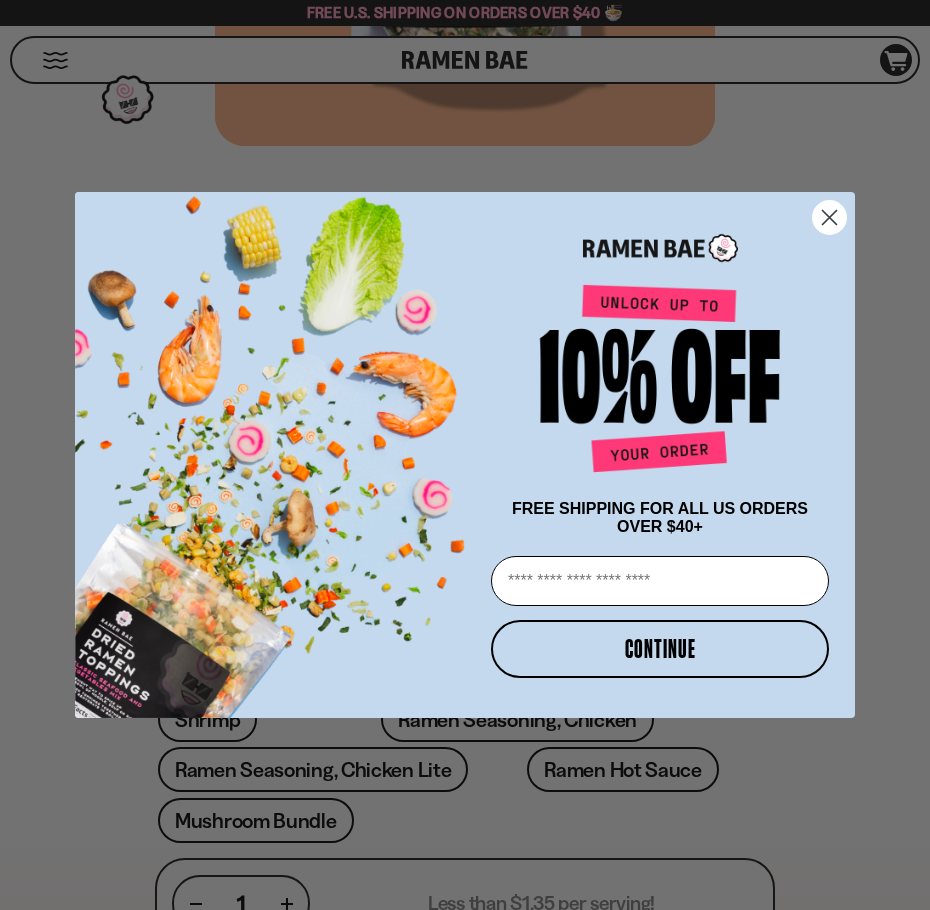 click 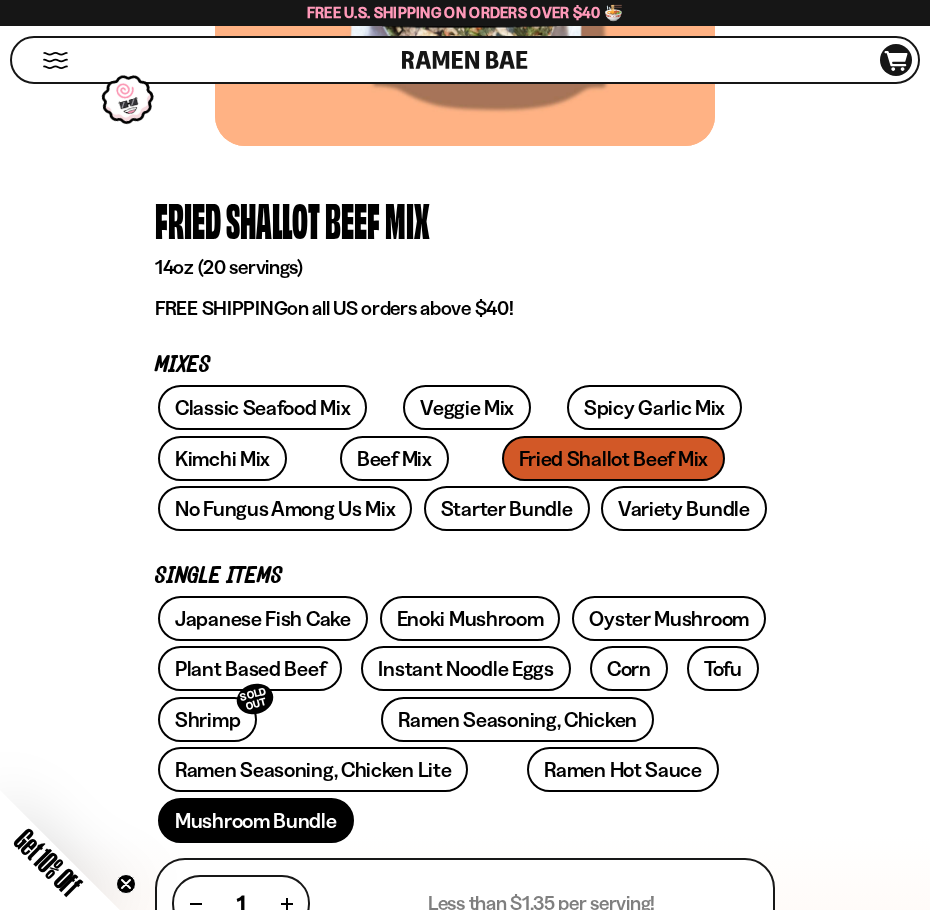 click on "Mushroom Bundle" at bounding box center (256, 820) 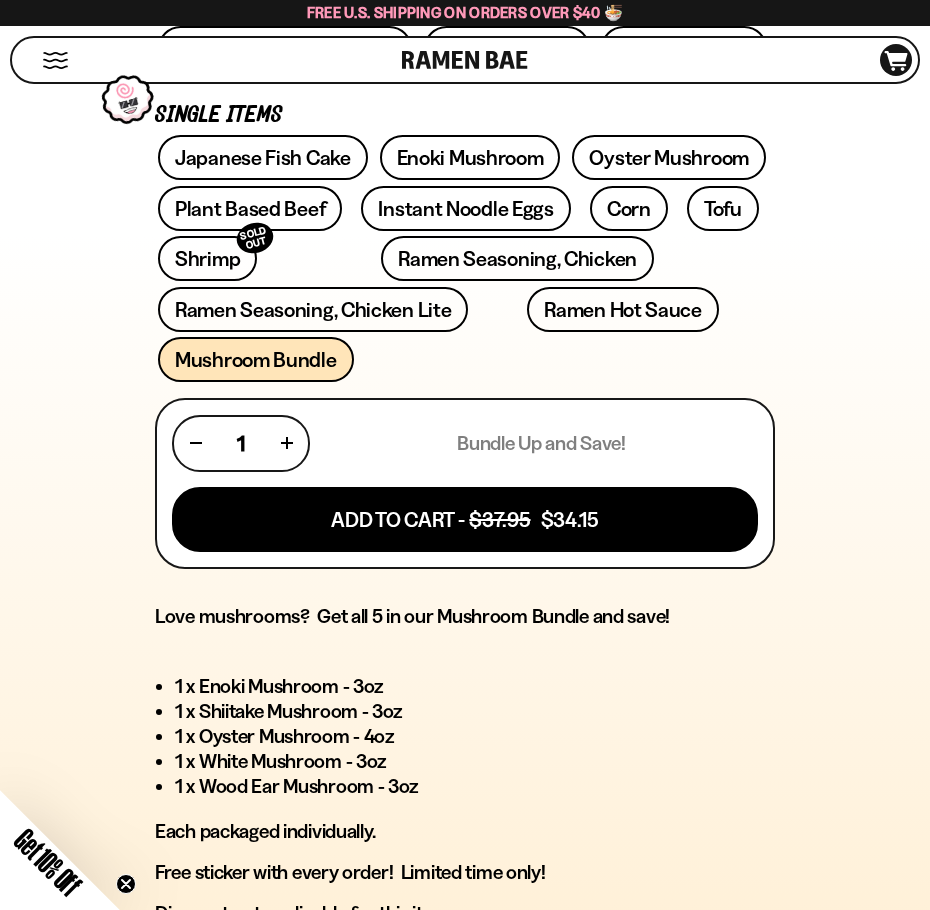 scroll, scrollTop: 1000, scrollLeft: 0, axis: vertical 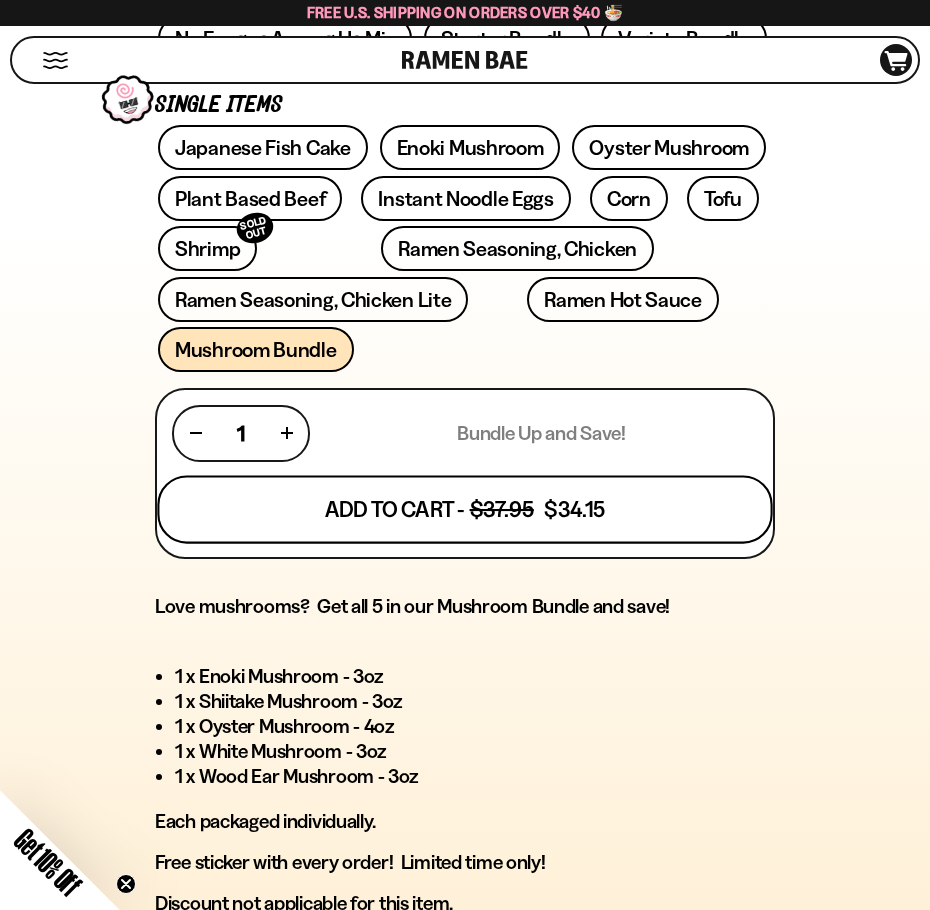 click on "Add To Cart -
$37.95
$34.15" at bounding box center [464, 509] 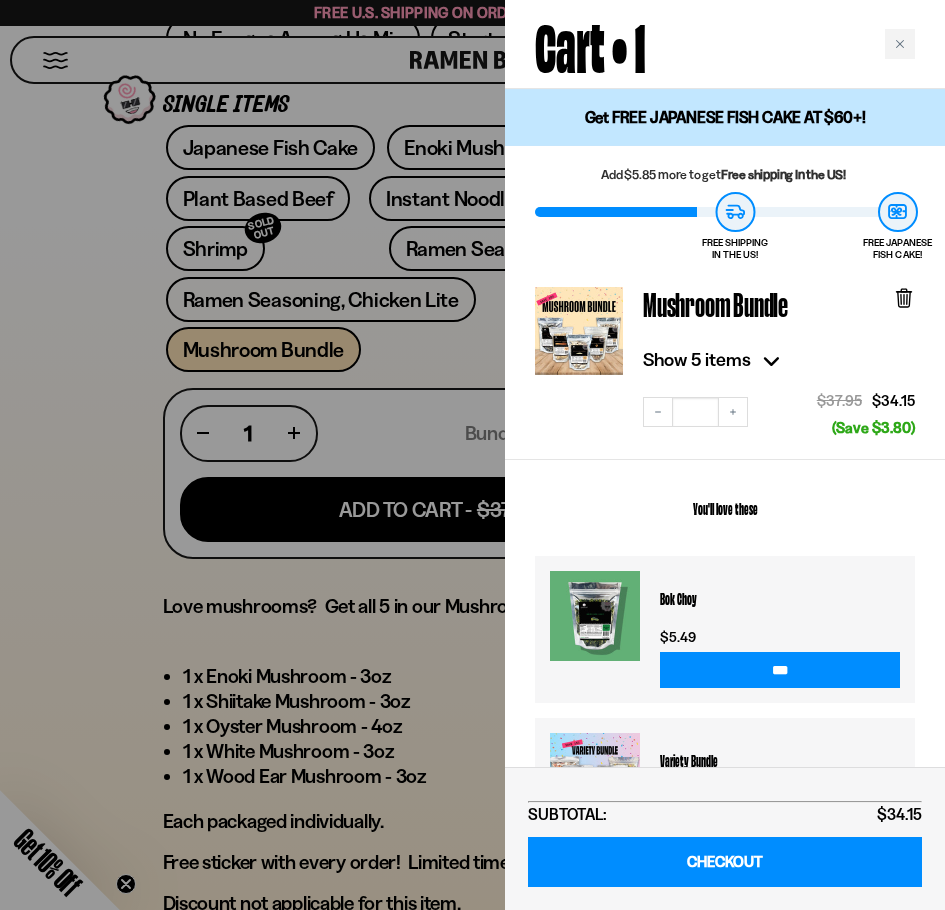 click at bounding box center [472, 455] 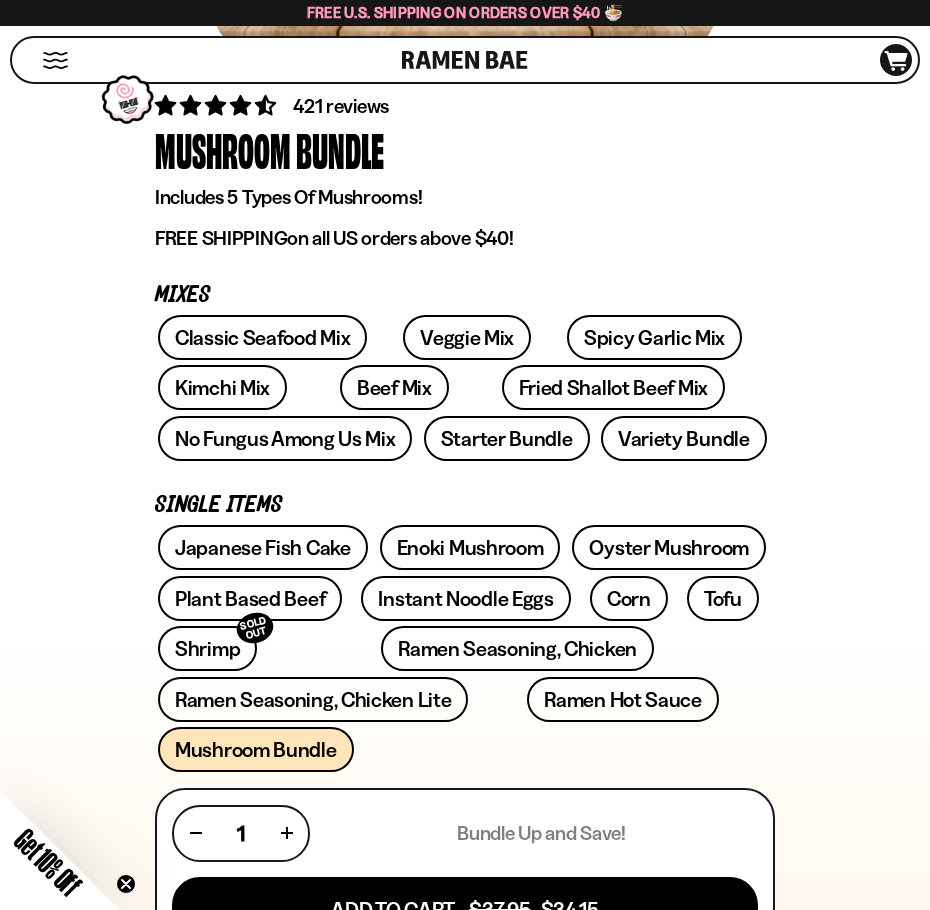 scroll, scrollTop: 400, scrollLeft: 0, axis: vertical 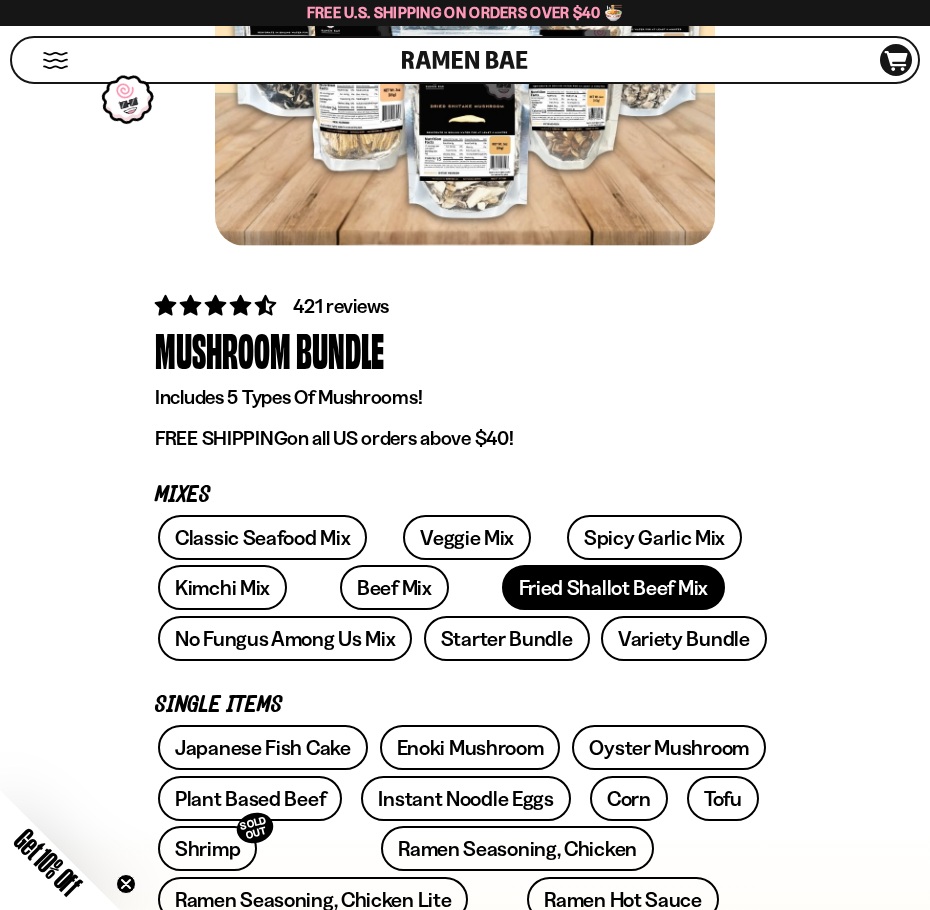 click on "Fried Shallot Beef Mix" at bounding box center [613, 587] 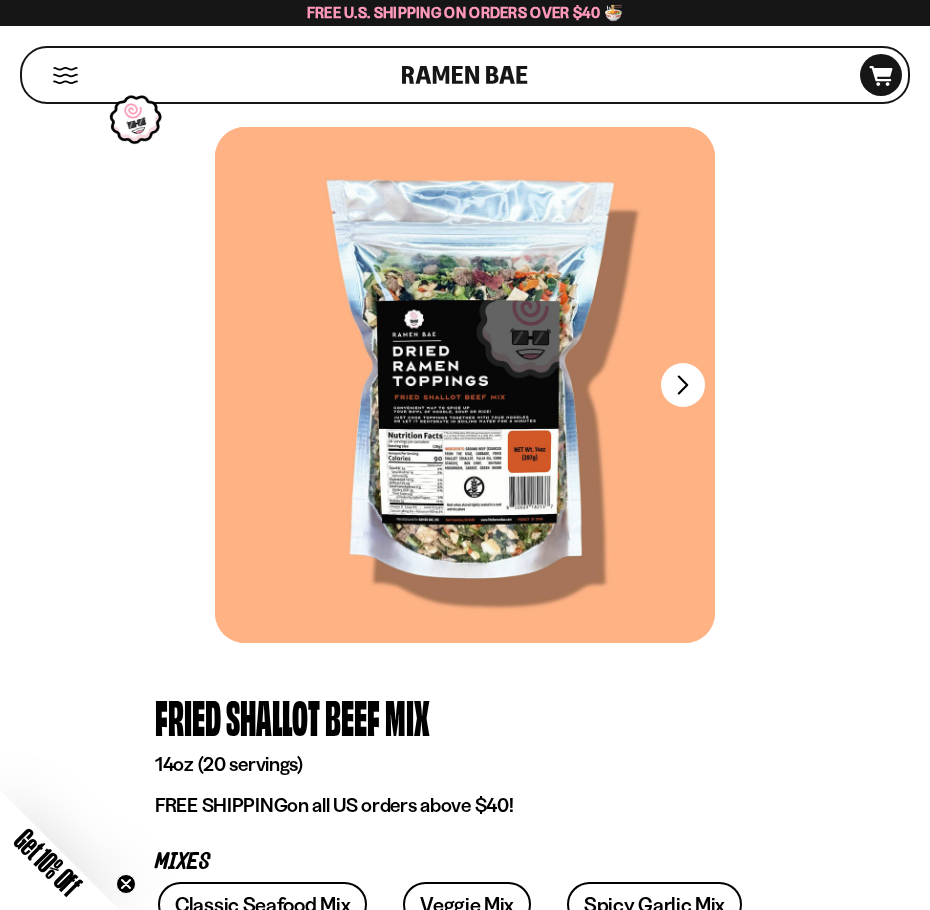 scroll, scrollTop: 0, scrollLeft: 0, axis: both 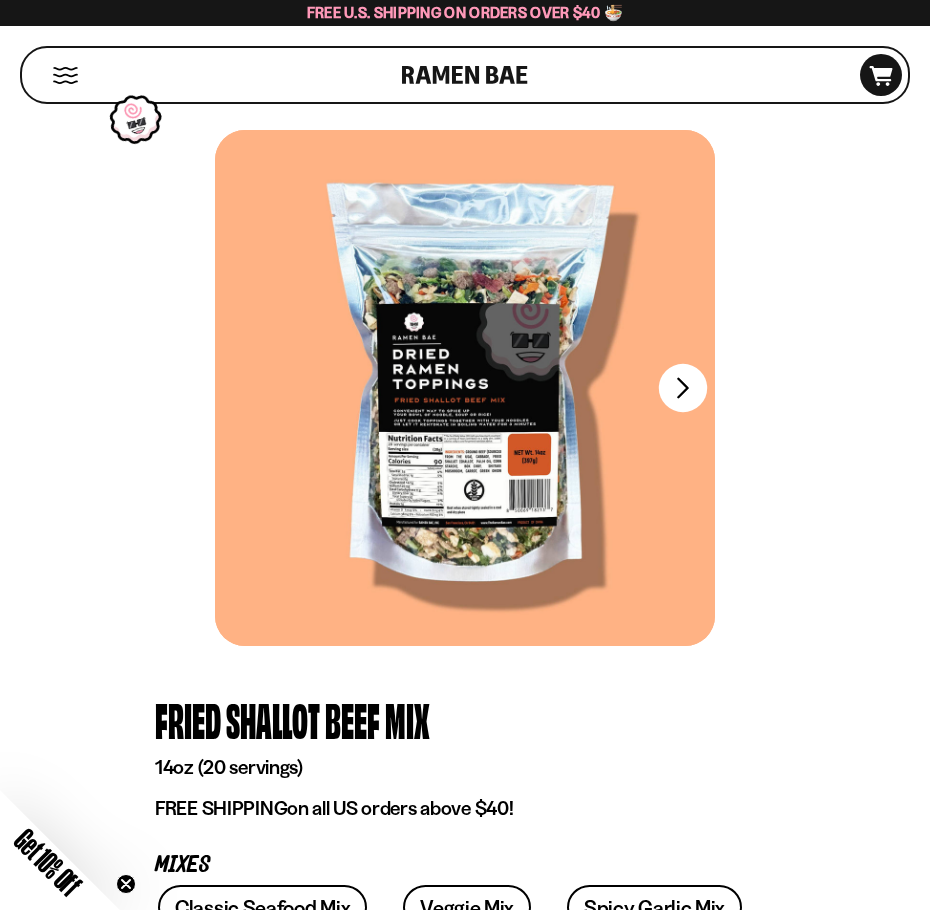 click on "FADCB6FD-DFAB-4417-9F21-029242090B77" at bounding box center [683, 388] 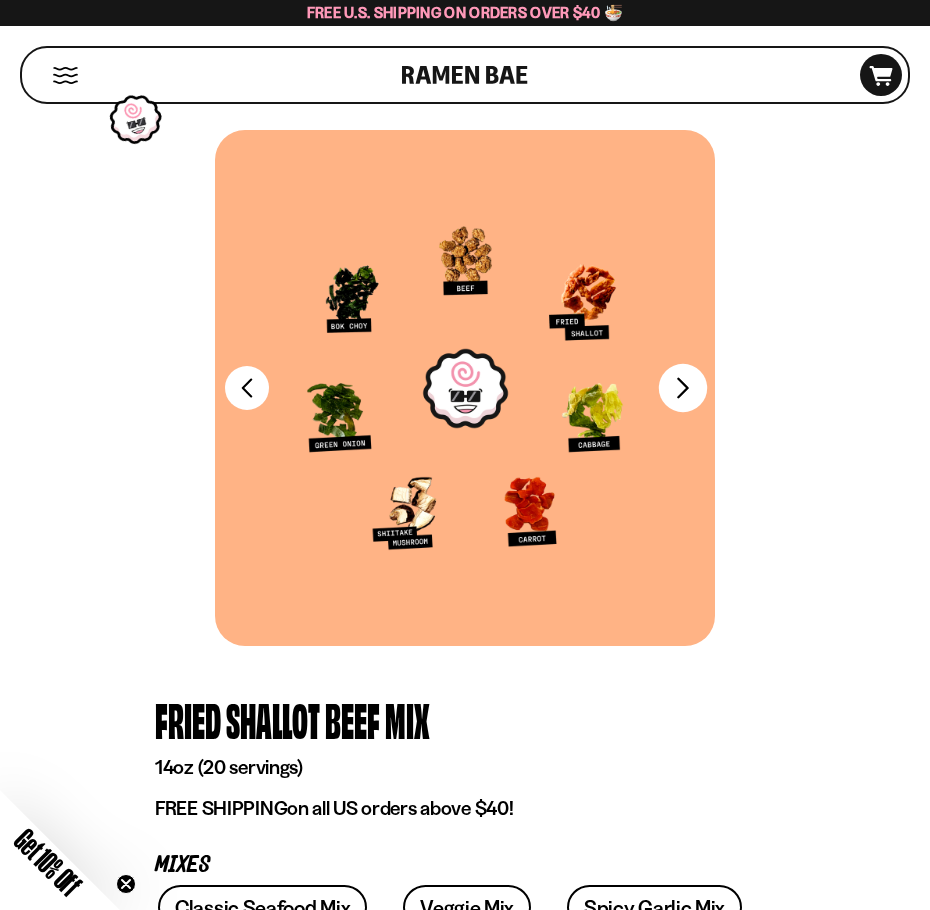click on "FADCB6FD-DFAB-4417-9F21-029242090B77" at bounding box center (683, 388) 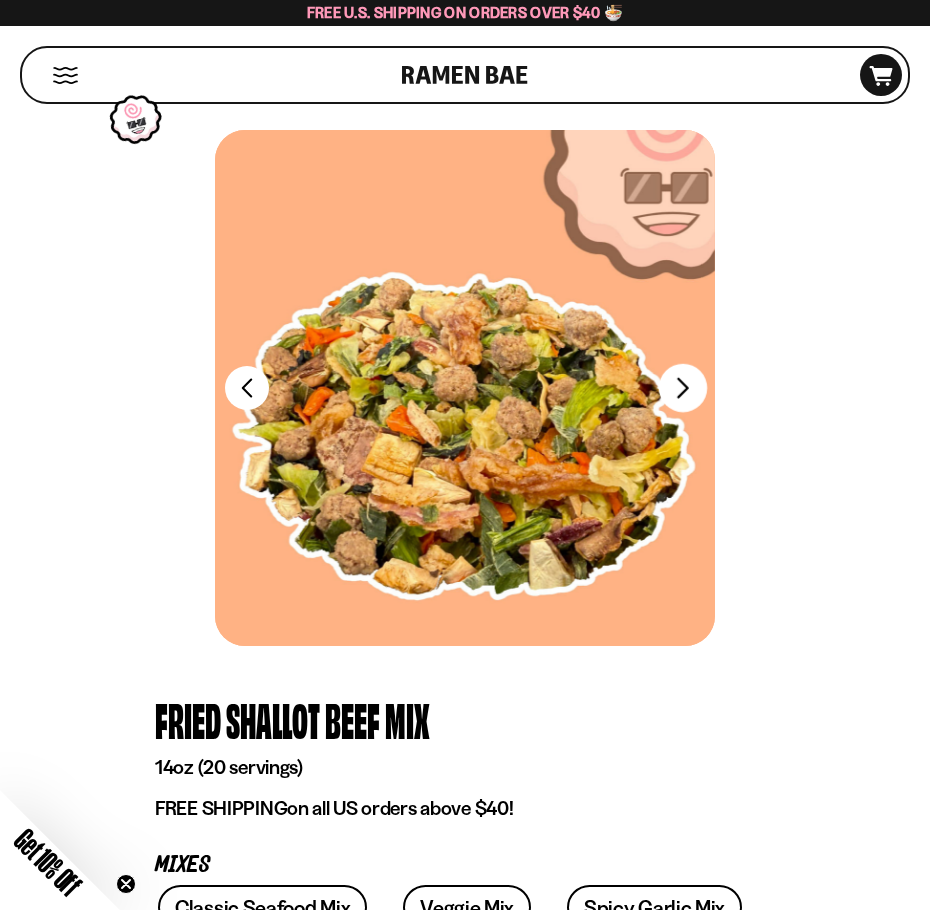 click on "FADCB6FD-DFAB-4417-9F21-029242090B77" at bounding box center (683, 388) 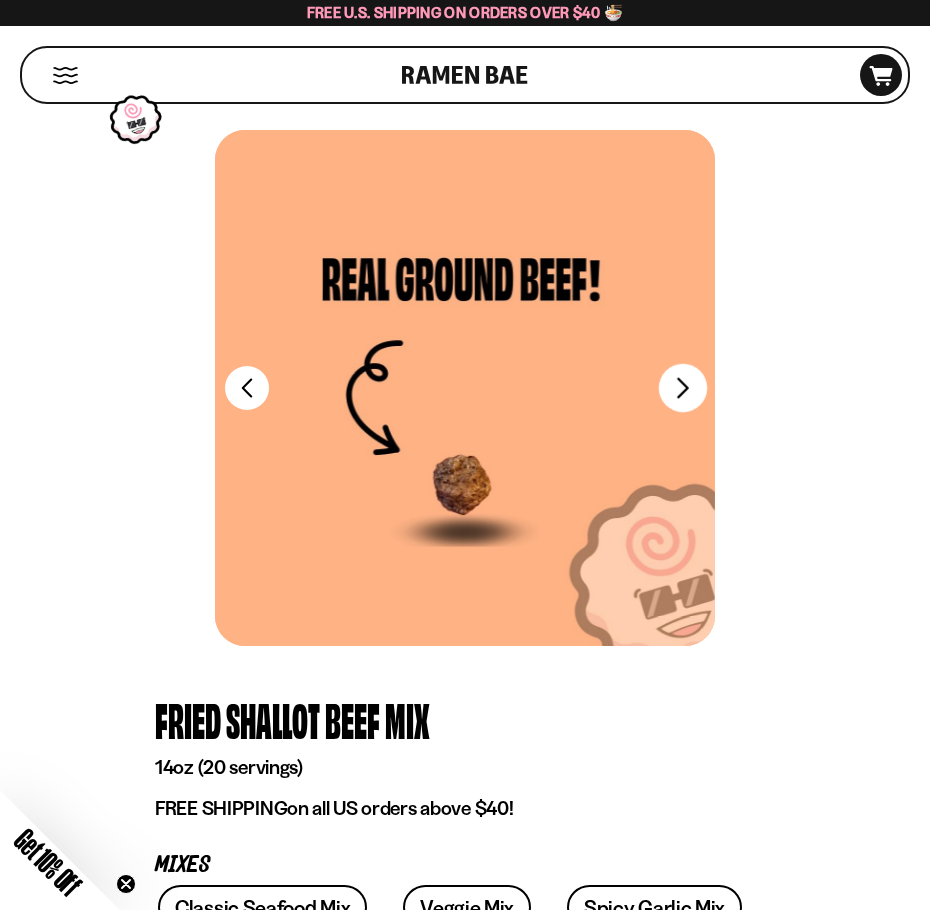 click on "FADCB6FD-DFAB-4417-9F21-029242090B77" at bounding box center (683, 388) 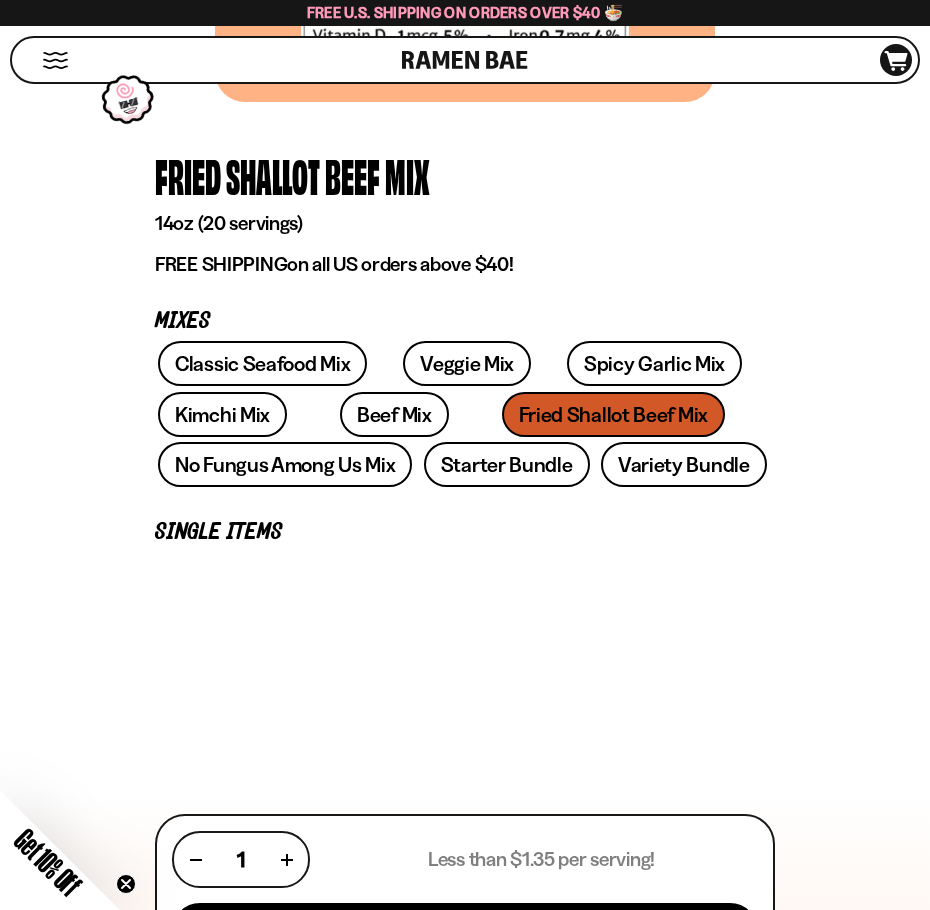 scroll, scrollTop: 600, scrollLeft: 0, axis: vertical 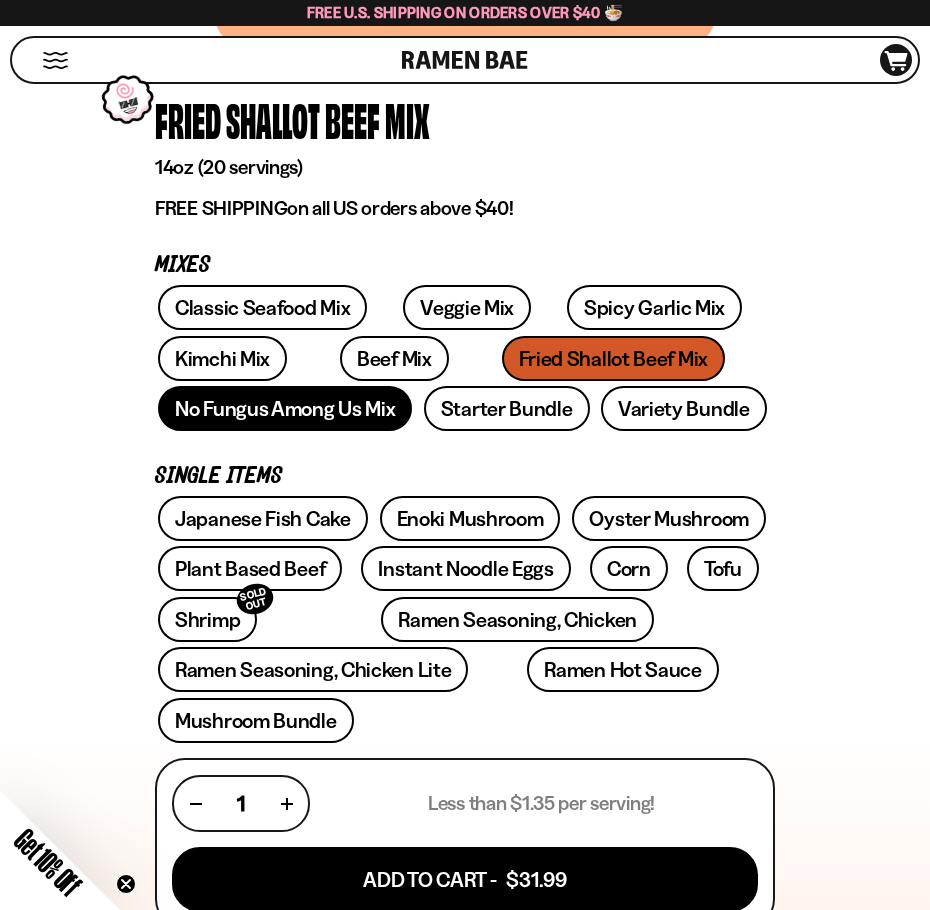 click on "No Fungus Among Us Mix" at bounding box center [285, 408] 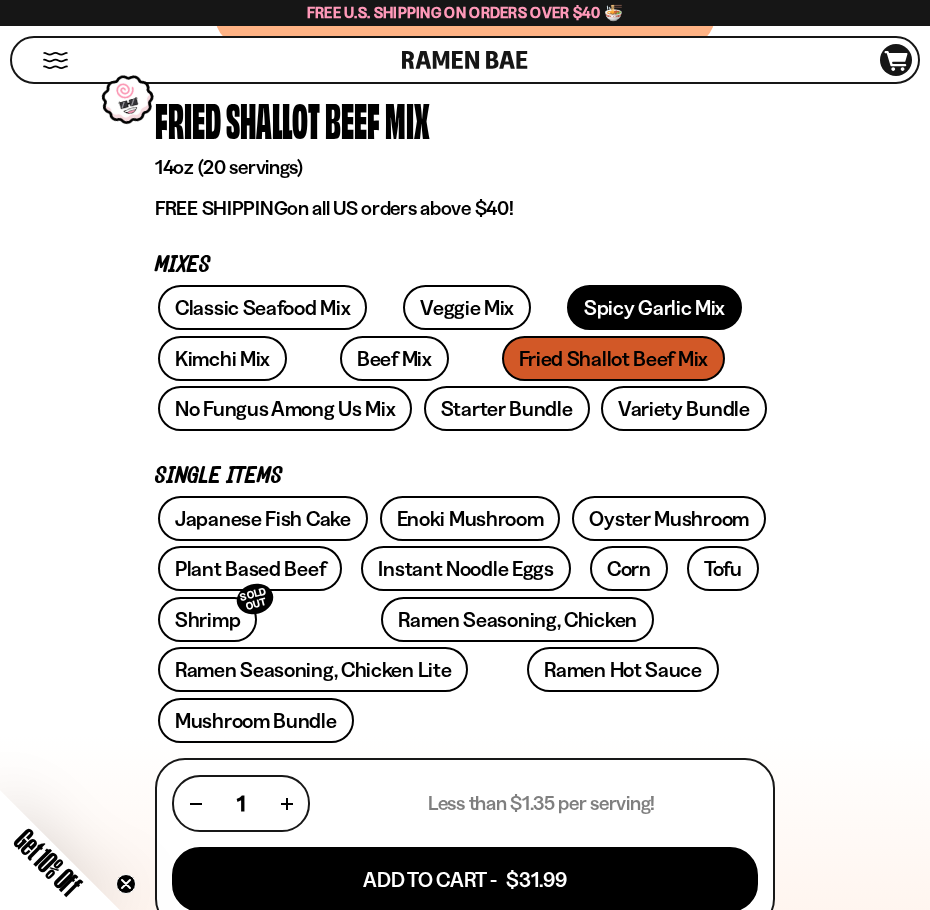 click on "Spicy Garlic Mix" at bounding box center [654, 307] 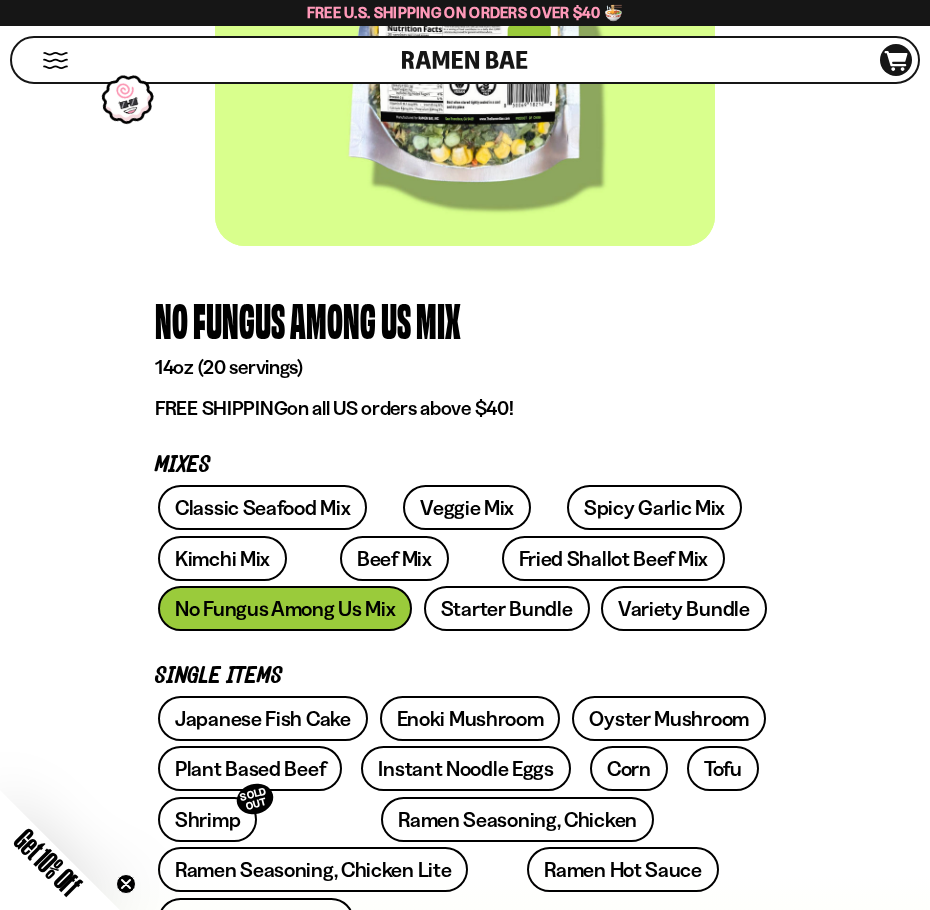 scroll, scrollTop: 0, scrollLeft: 0, axis: both 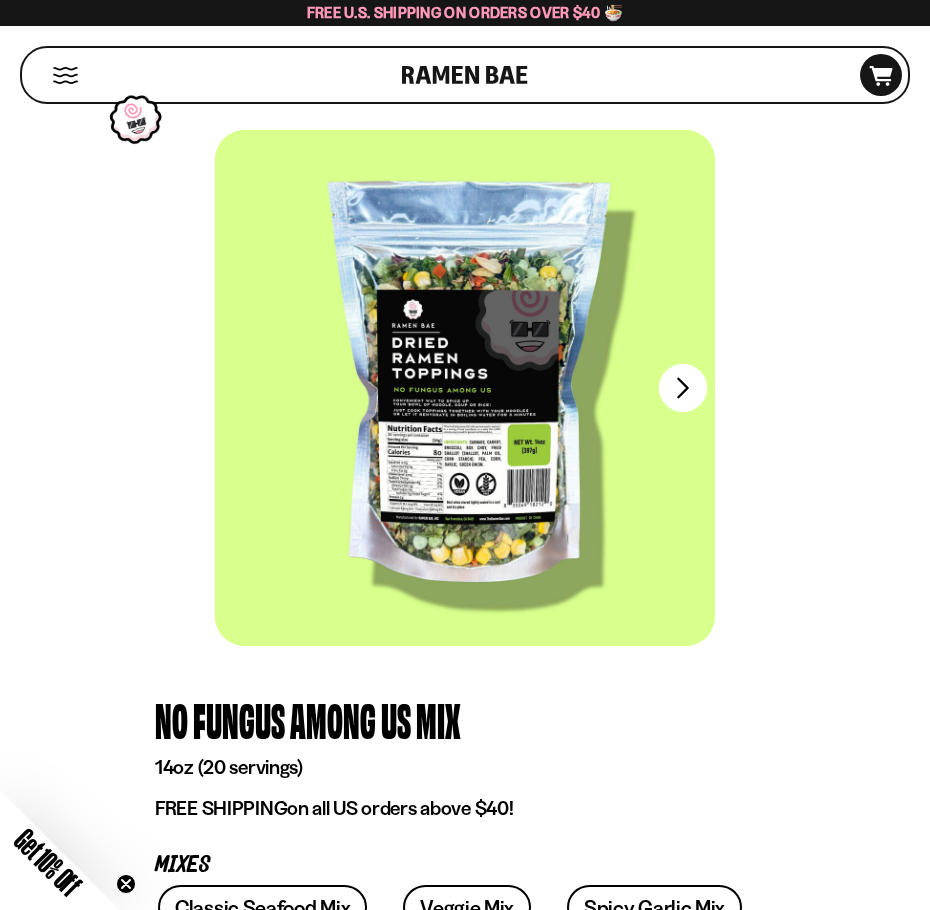 click on "FADCB6FD-DFAB-4417-9F21-029242090B77" at bounding box center [683, 388] 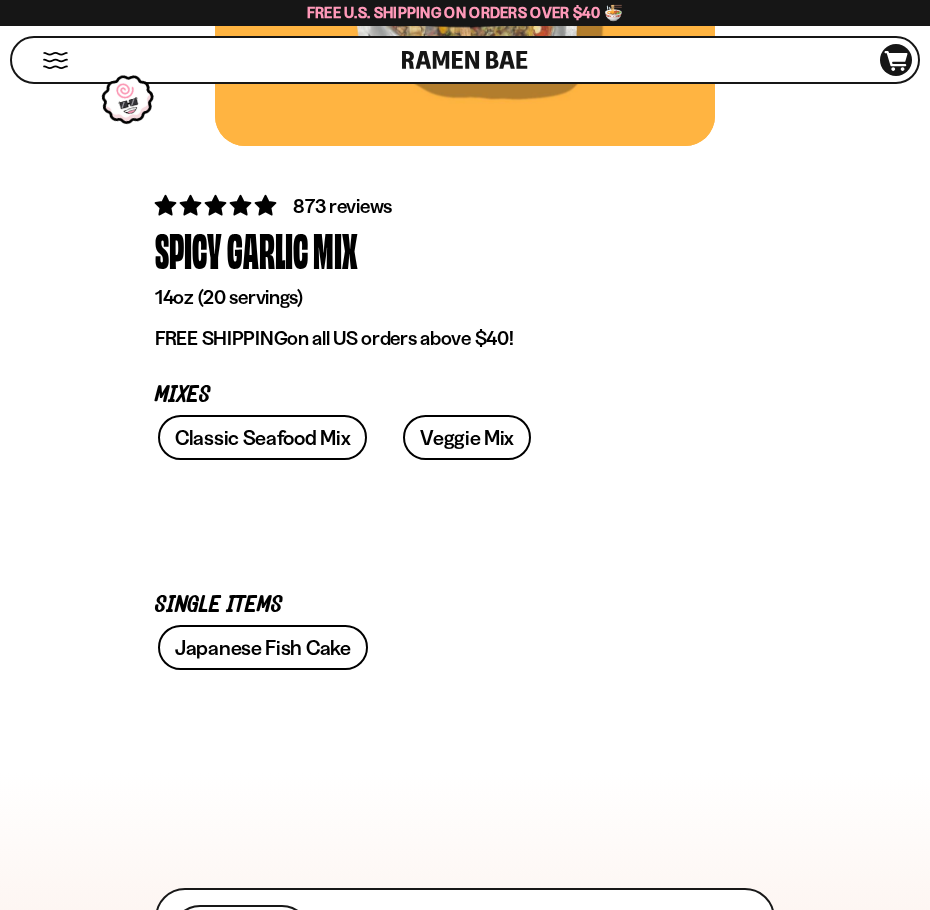 scroll, scrollTop: 0, scrollLeft: 0, axis: both 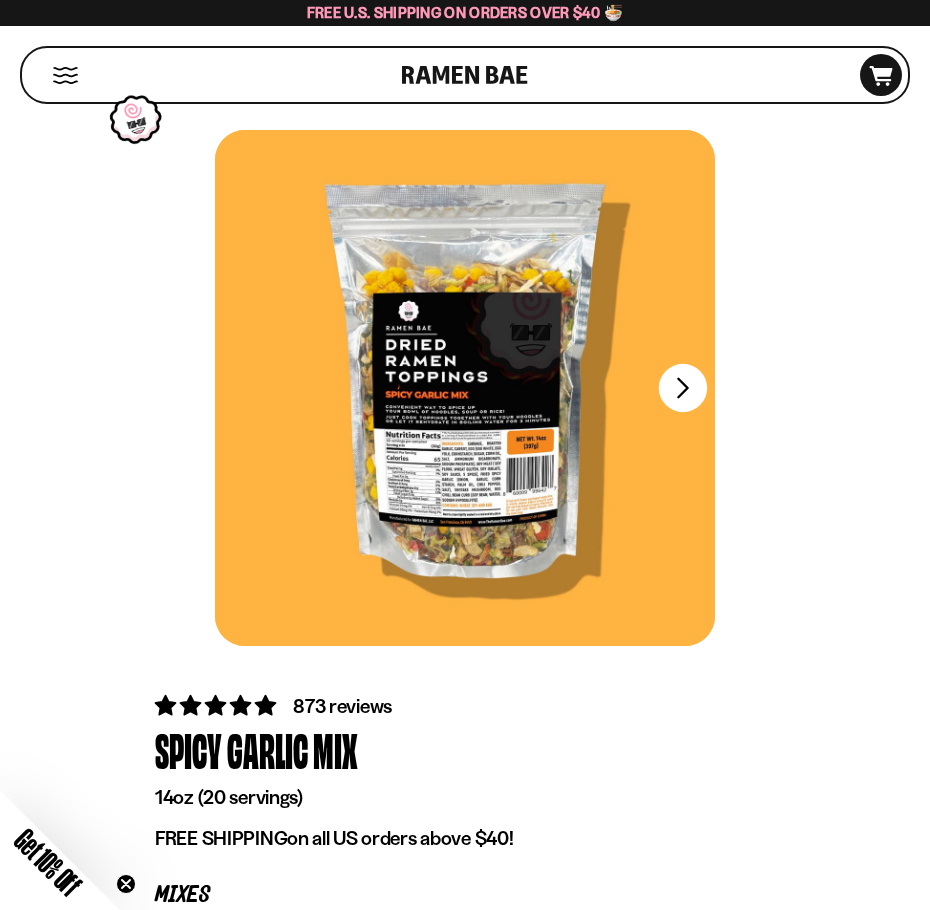 click on "FADCB6FD-DFAB-4417-9F21-029242090B77" at bounding box center (683, 388) 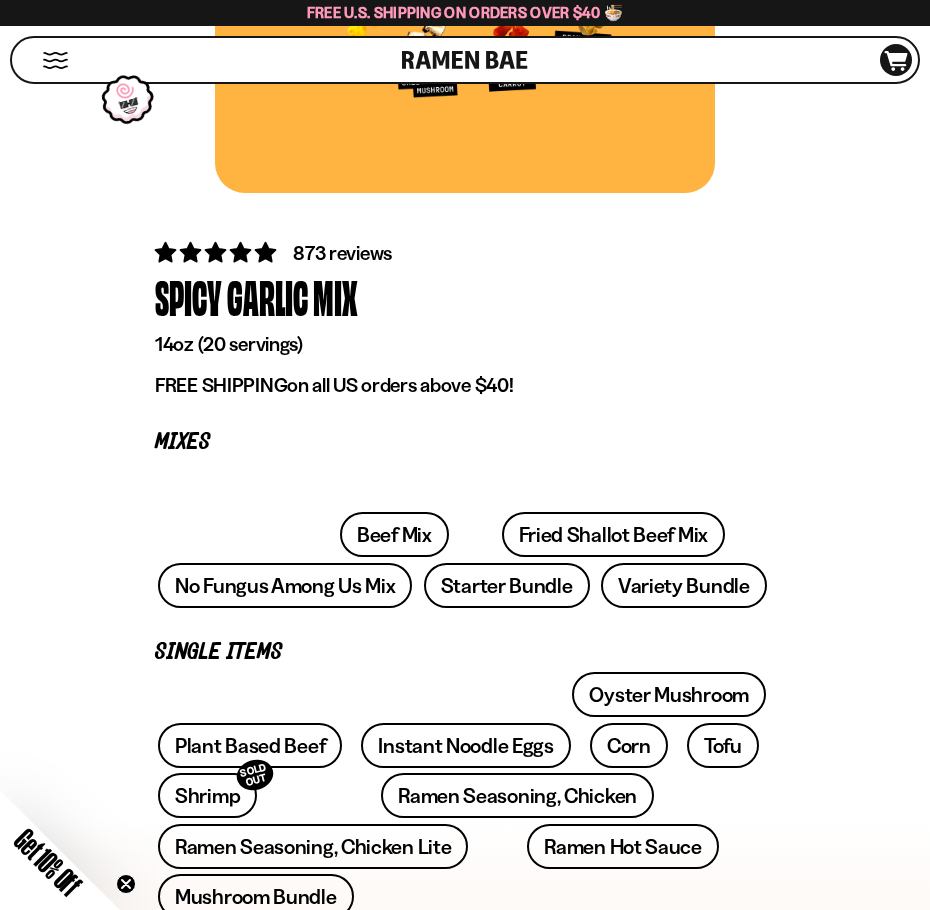 scroll, scrollTop: 600, scrollLeft: 0, axis: vertical 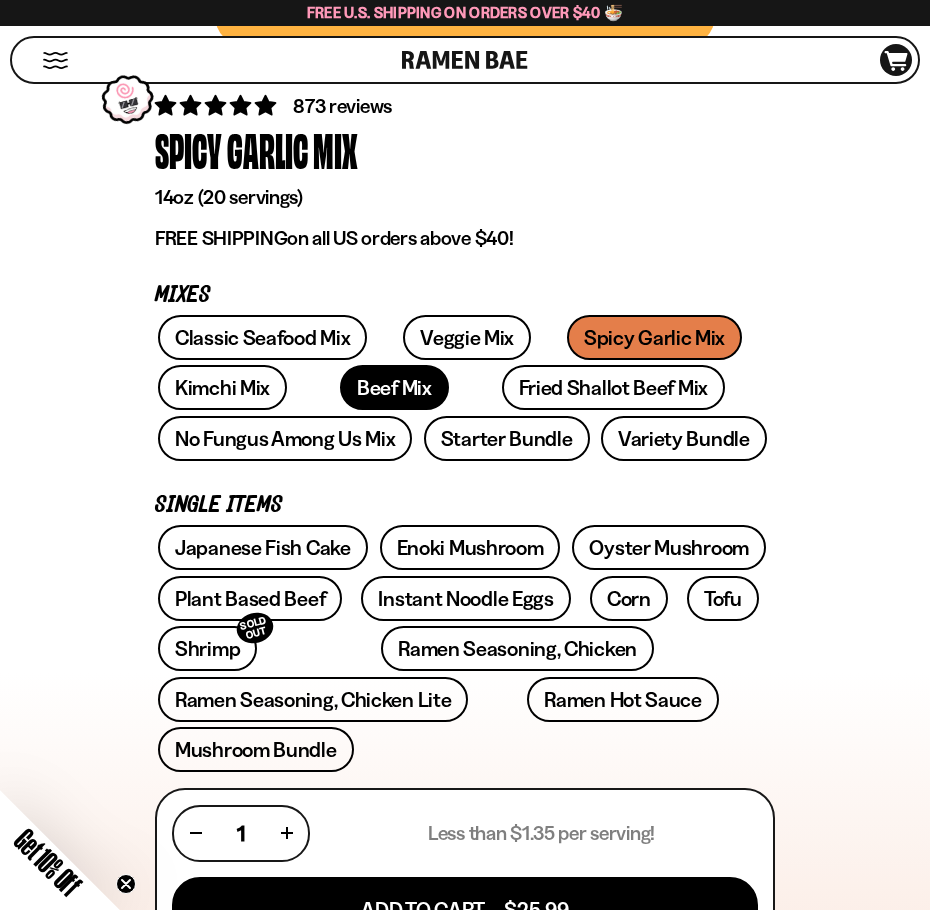 click on "Beef Mix" at bounding box center (394, 387) 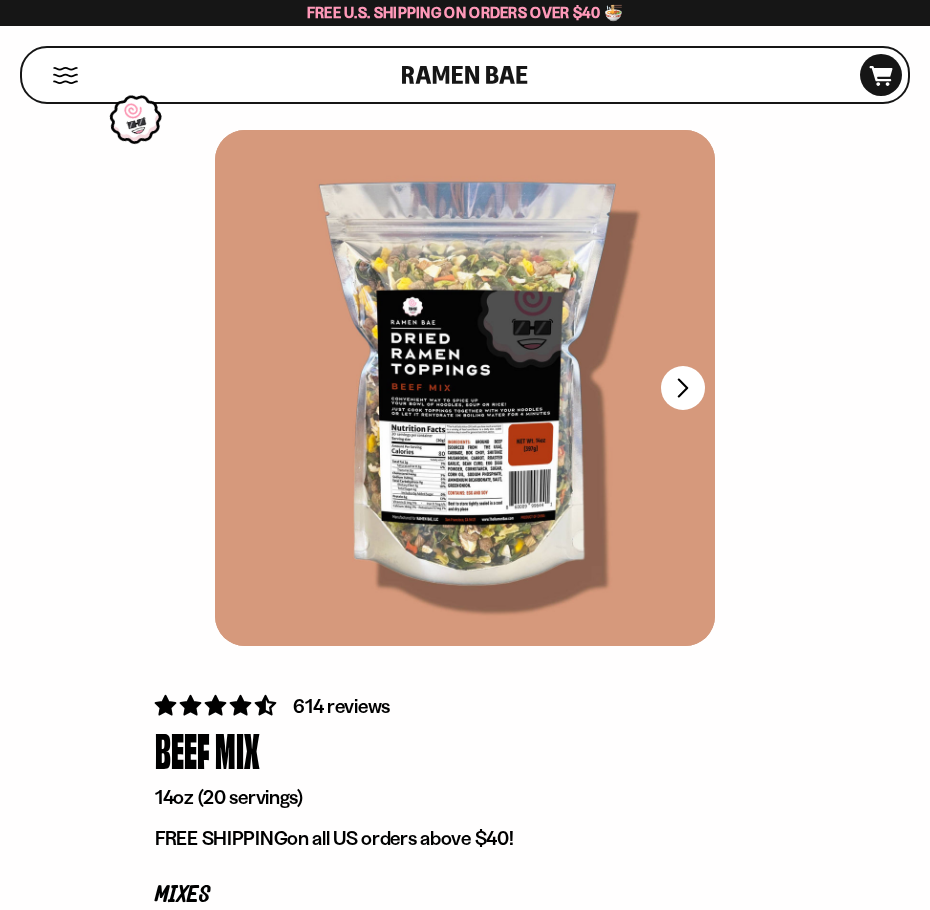 scroll, scrollTop: 0, scrollLeft: 0, axis: both 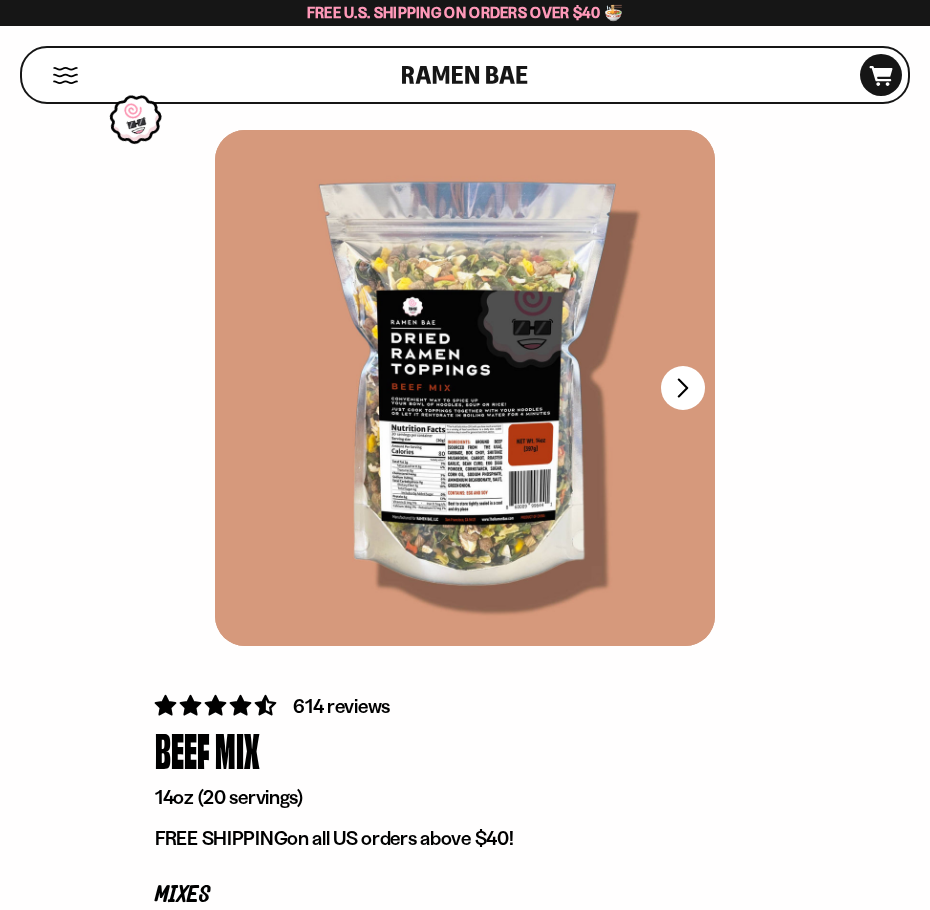 click at bounding box center (683, 388) 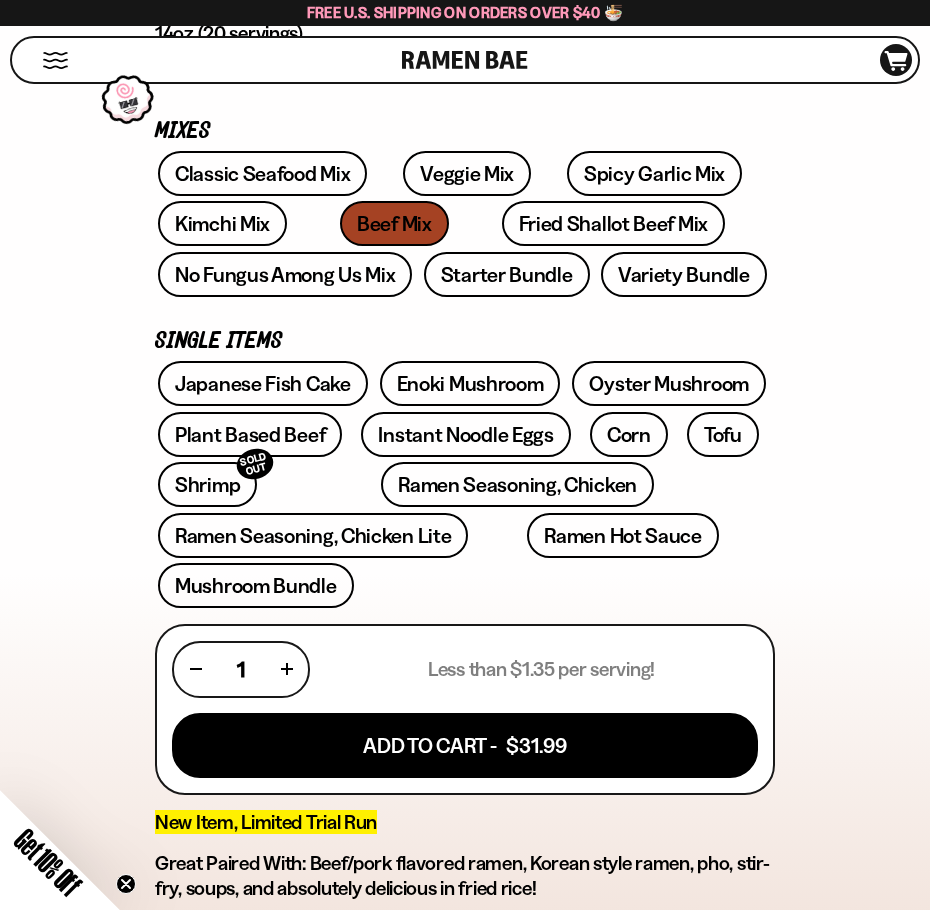 scroll, scrollTop: 800, scrollLeft: 0, axis: vertical 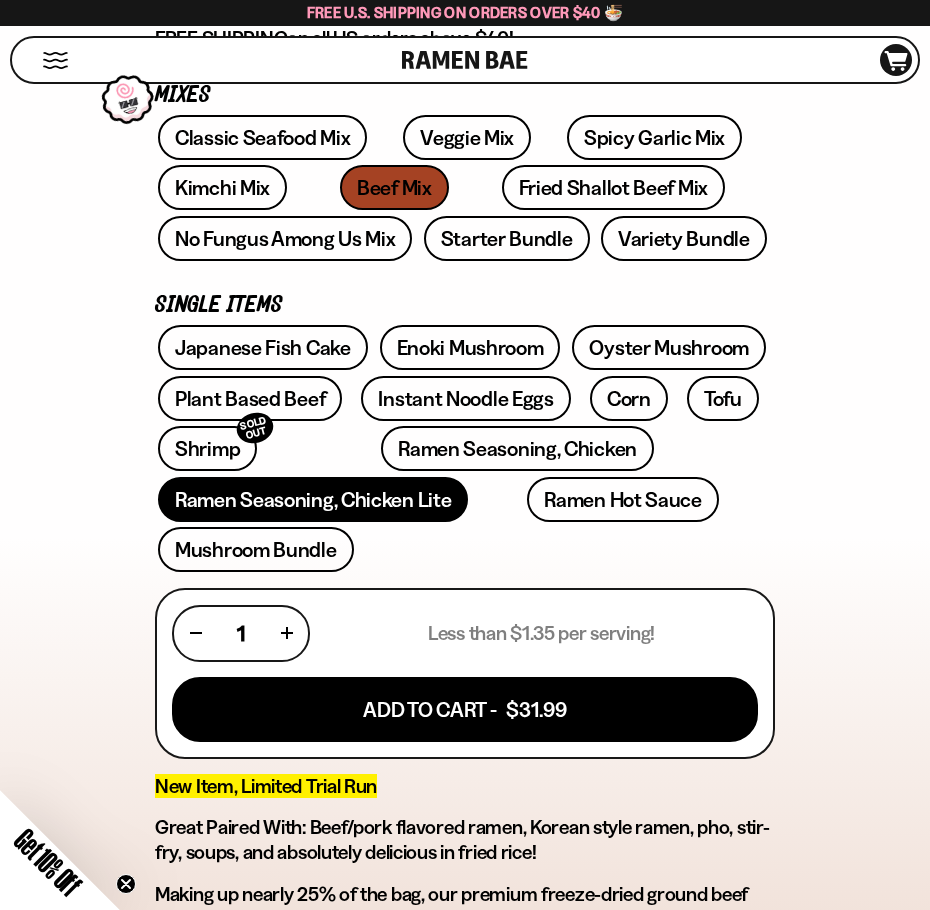 click on "Ramen Seasoning, Chicken Lite" at bounding box center (313, 499) 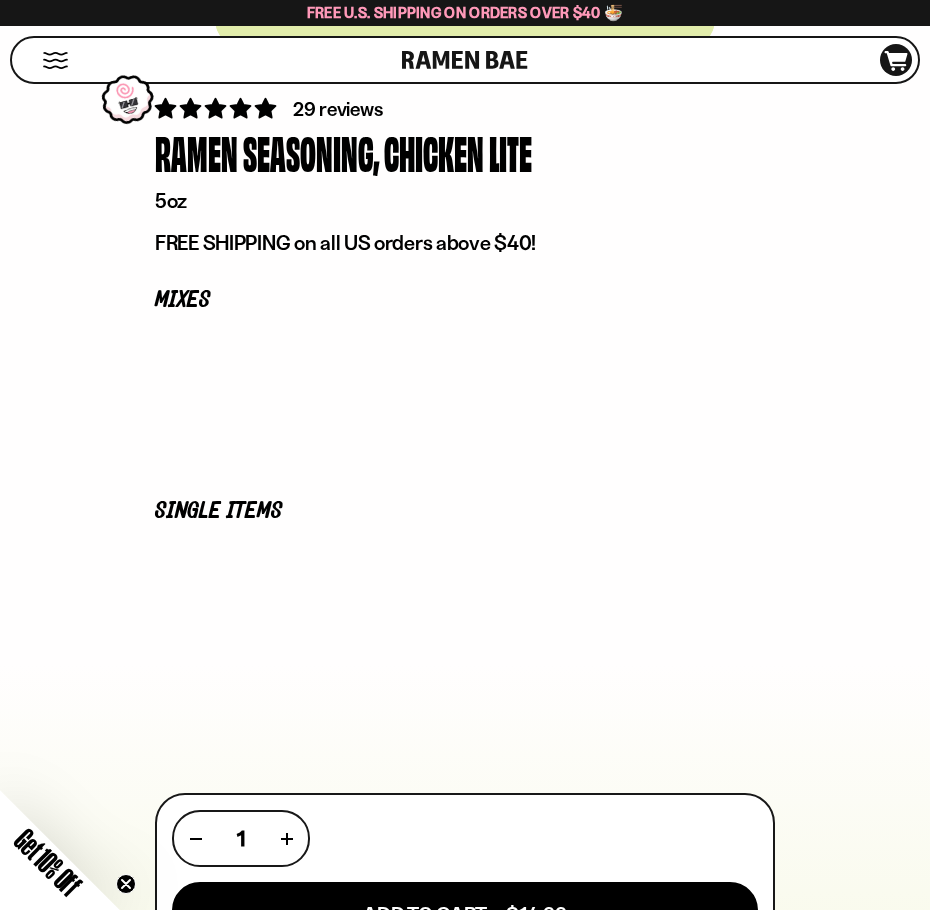 scroll, scrollTop: 600, scrollLeft: 0, axis: vertical 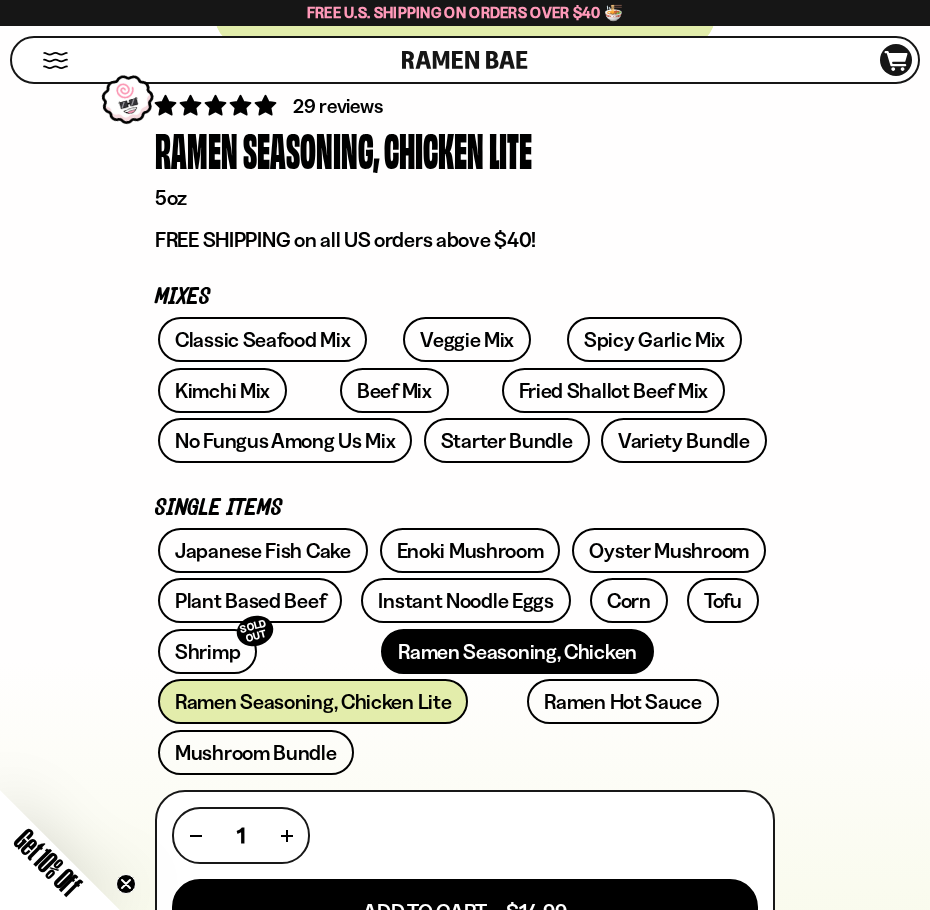 click on "Ramen Seasoning, Chicken" at bounding box center [517, 651] 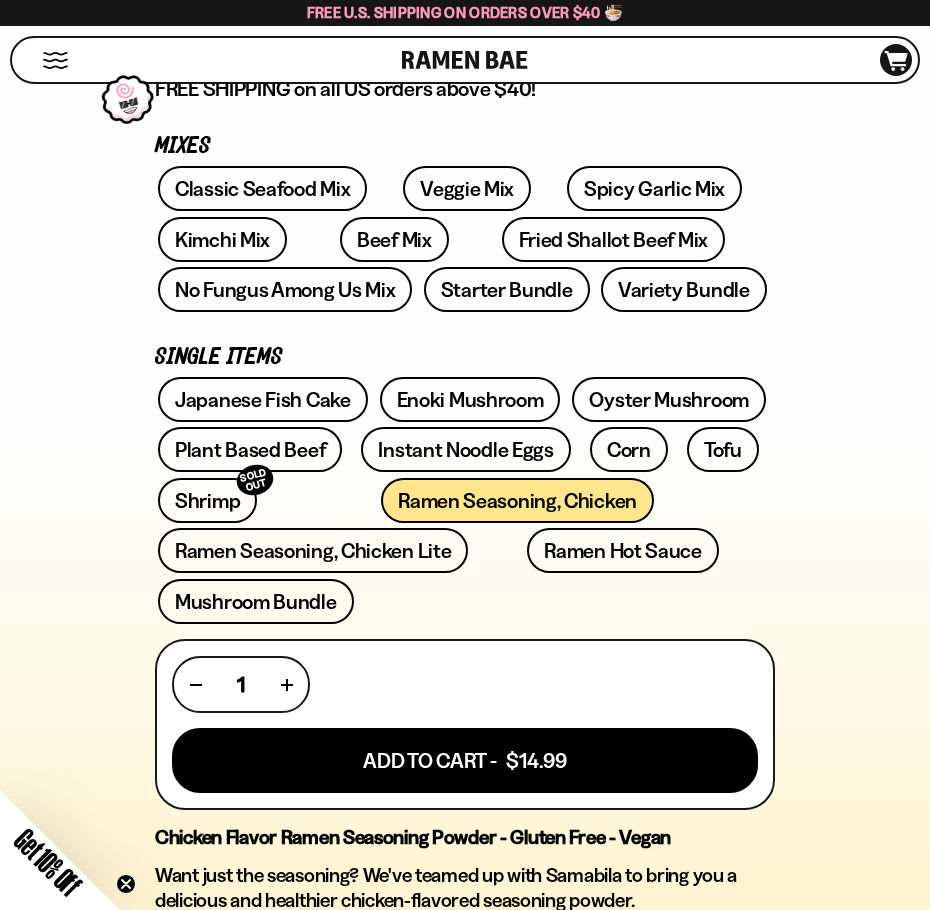 scroll, scrollTop: 800, scrollLeft: 0, axis: vertical 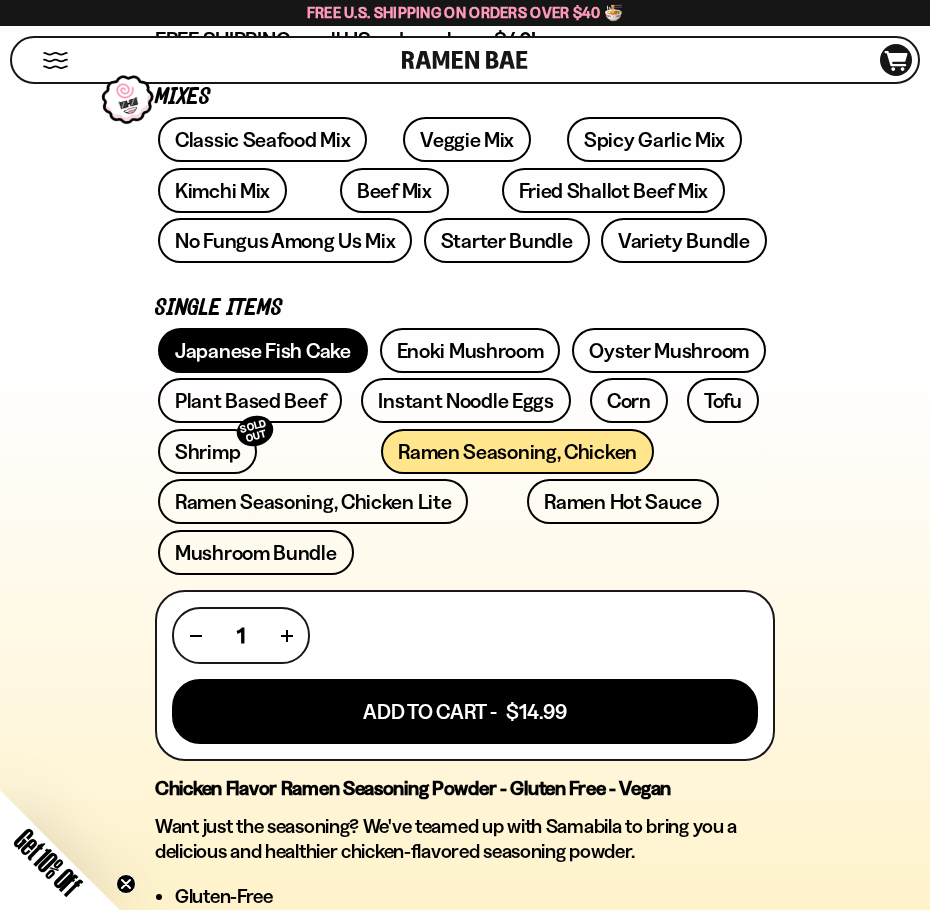 click on "Japanese Fish Cake" at bounding box center (263, 350) 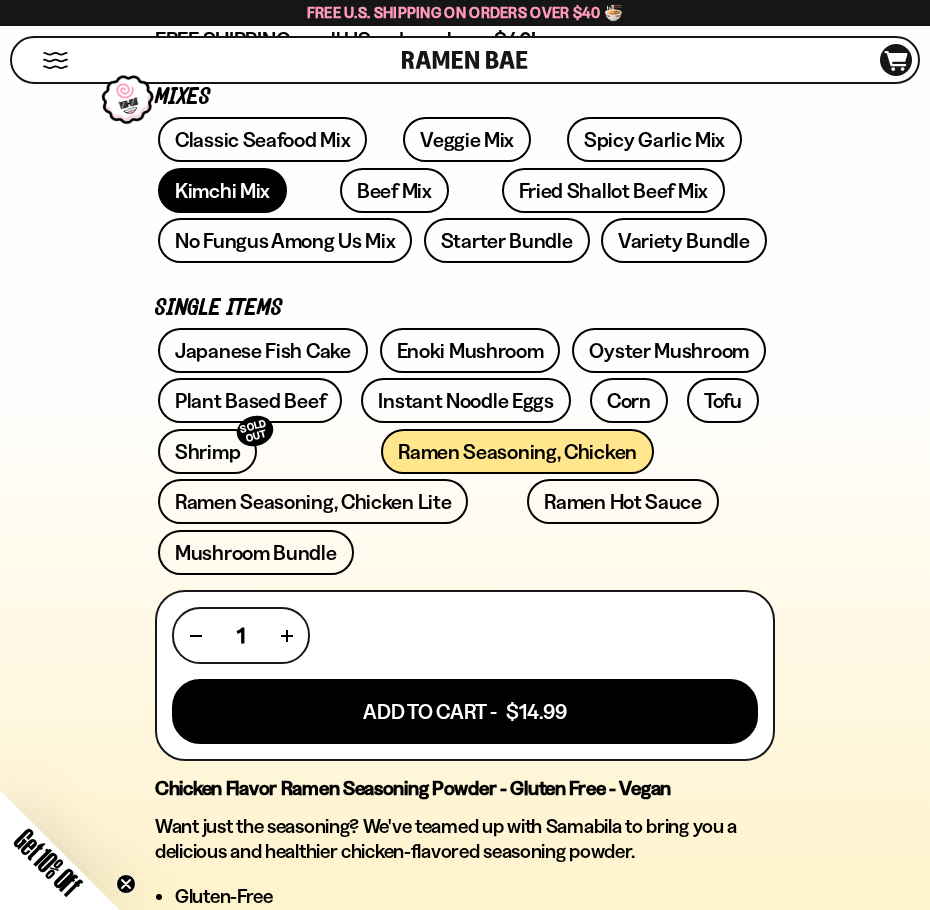 click on "Kimchi Mix" at bounding box center (222, 190) 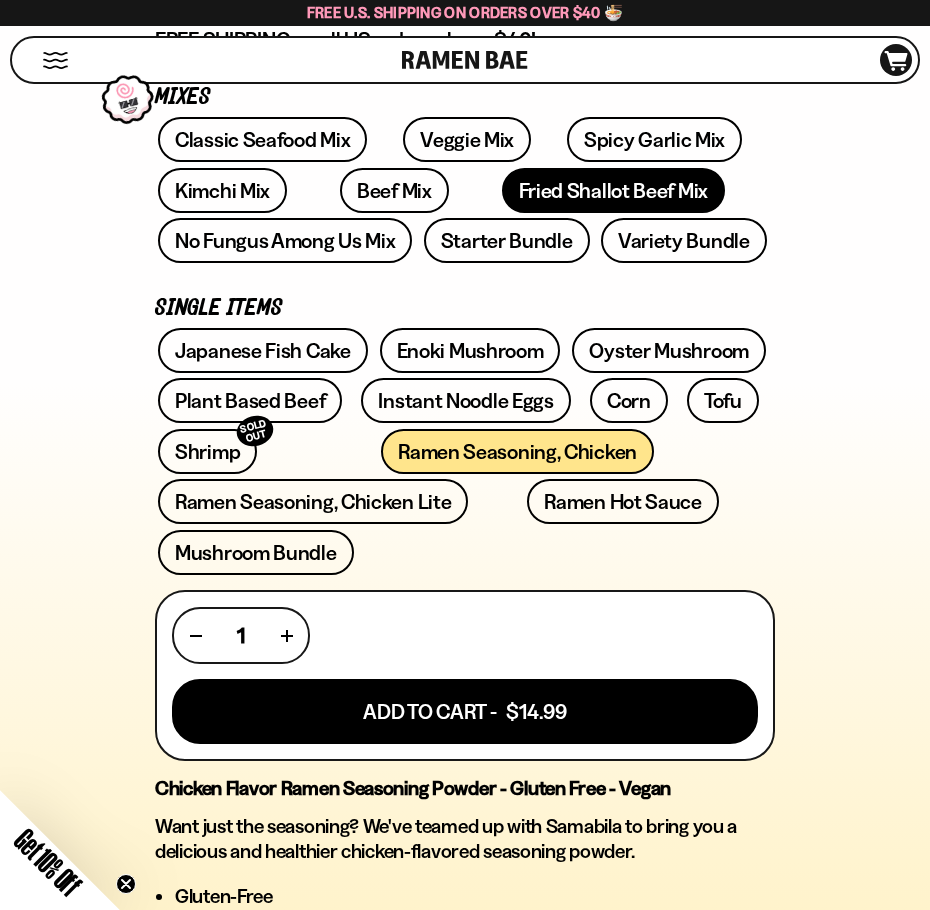 click on "Fried Shallot Beef Mix" at bounding box center (613, 190) 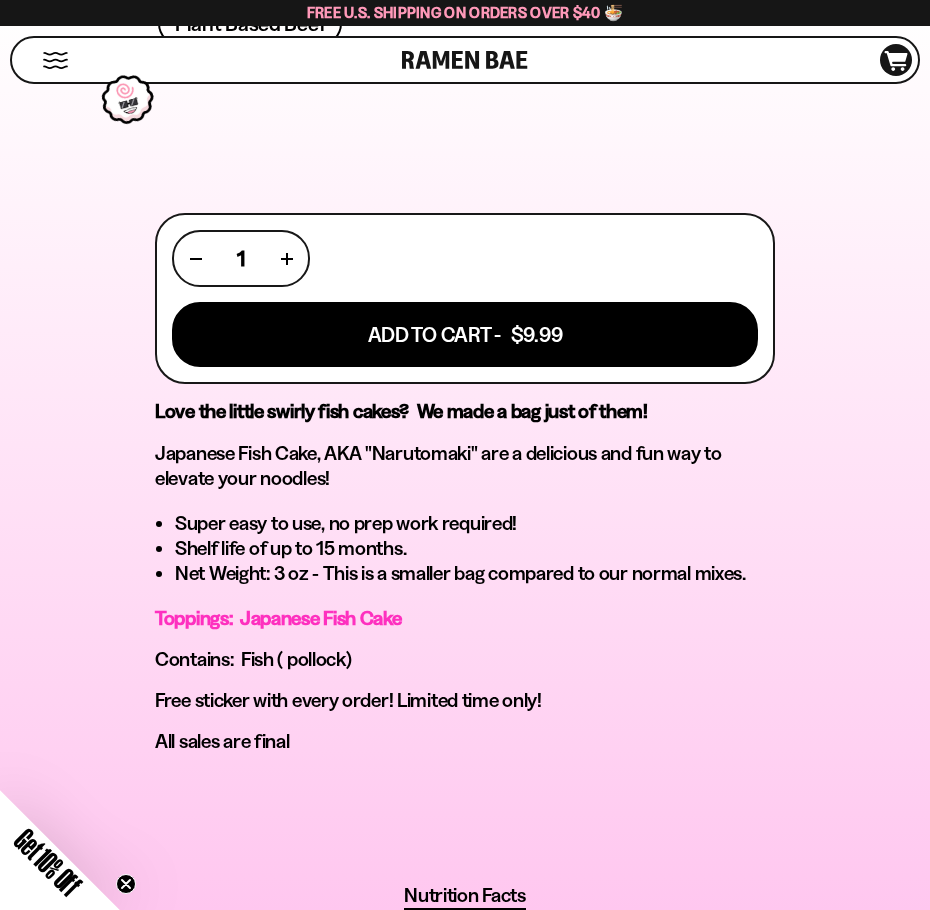 scroll, scrollTop: 1200, scrollLeft: 0, axis: vertical 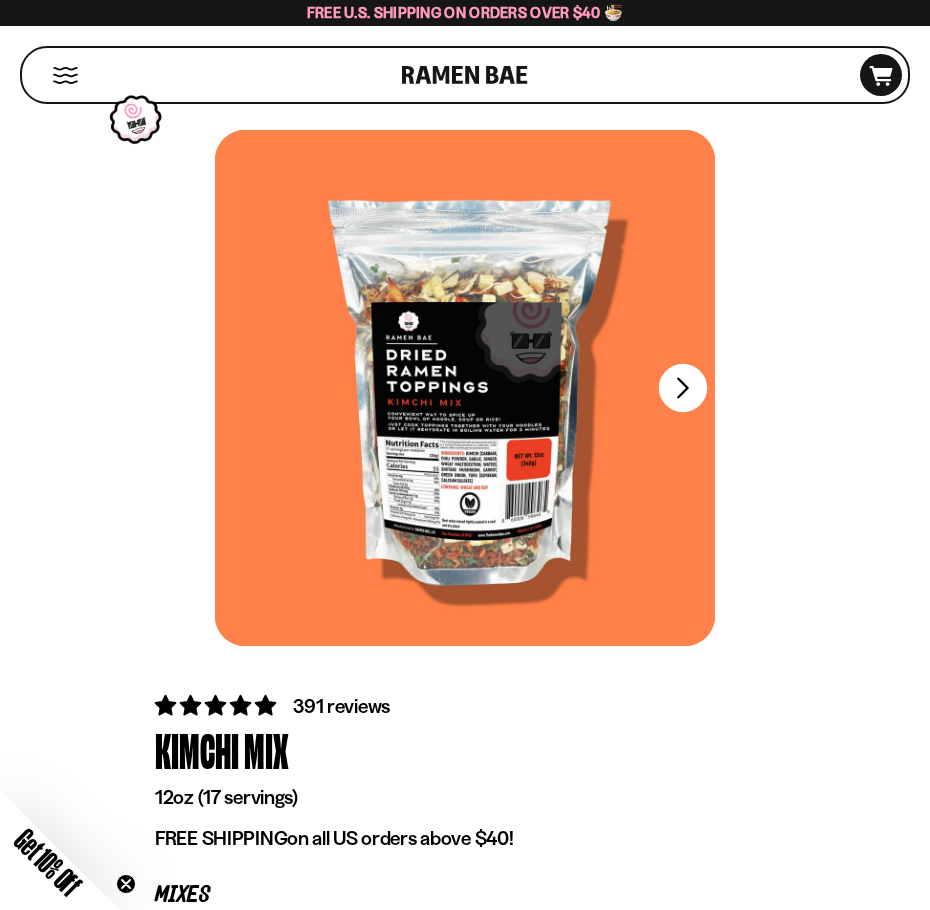 click on "FADCB6FD-DFAB-4417-9F21-029242090B77" at bounding box center [683, 388] 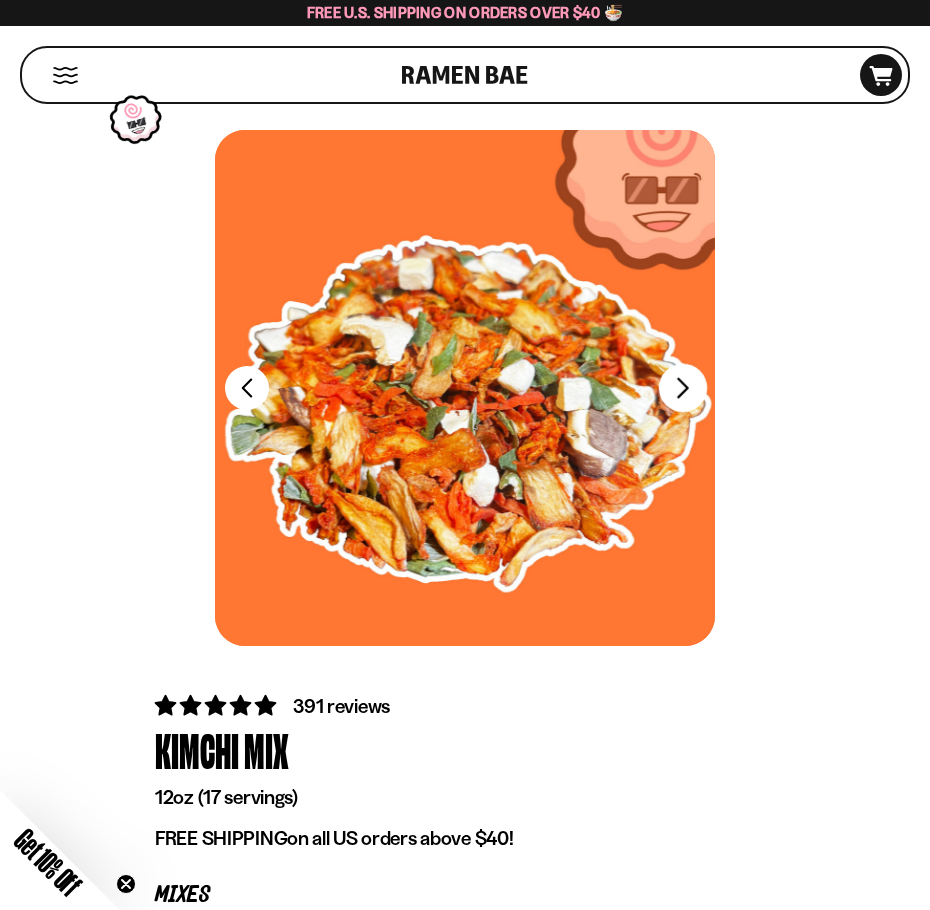 click on "FADCB6FD-DFAB-4417-9F21-029242090B77" at bounding box center (683, 388) 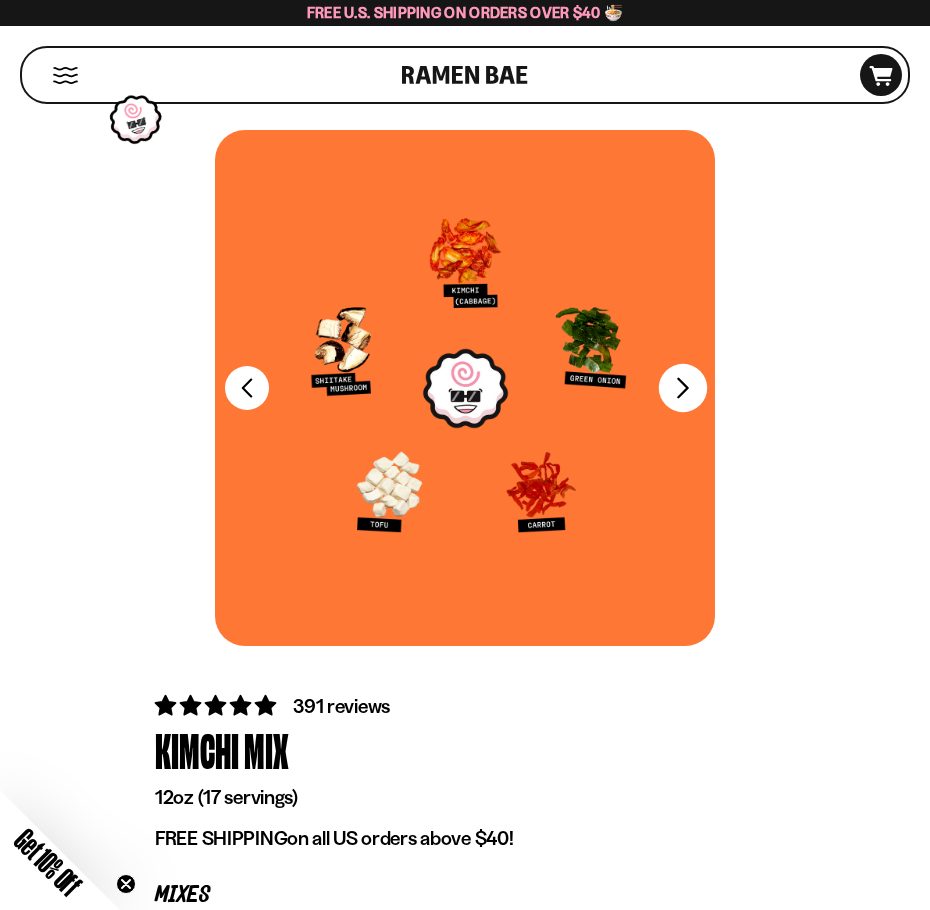 click on "FADCB6FD-DFAB-4417-9F21-029242090B77" at bounding box center (683, 388) 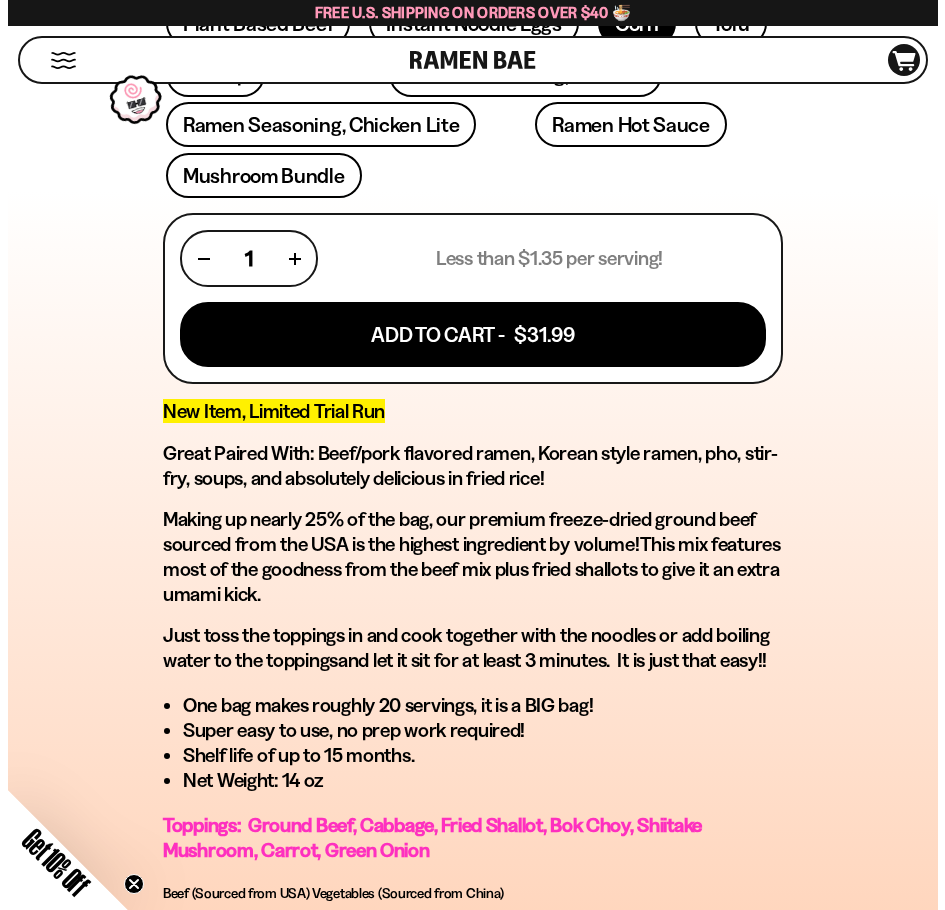 scroll, scrollTop: 1200, scrollLeft: 0, axis: vertical 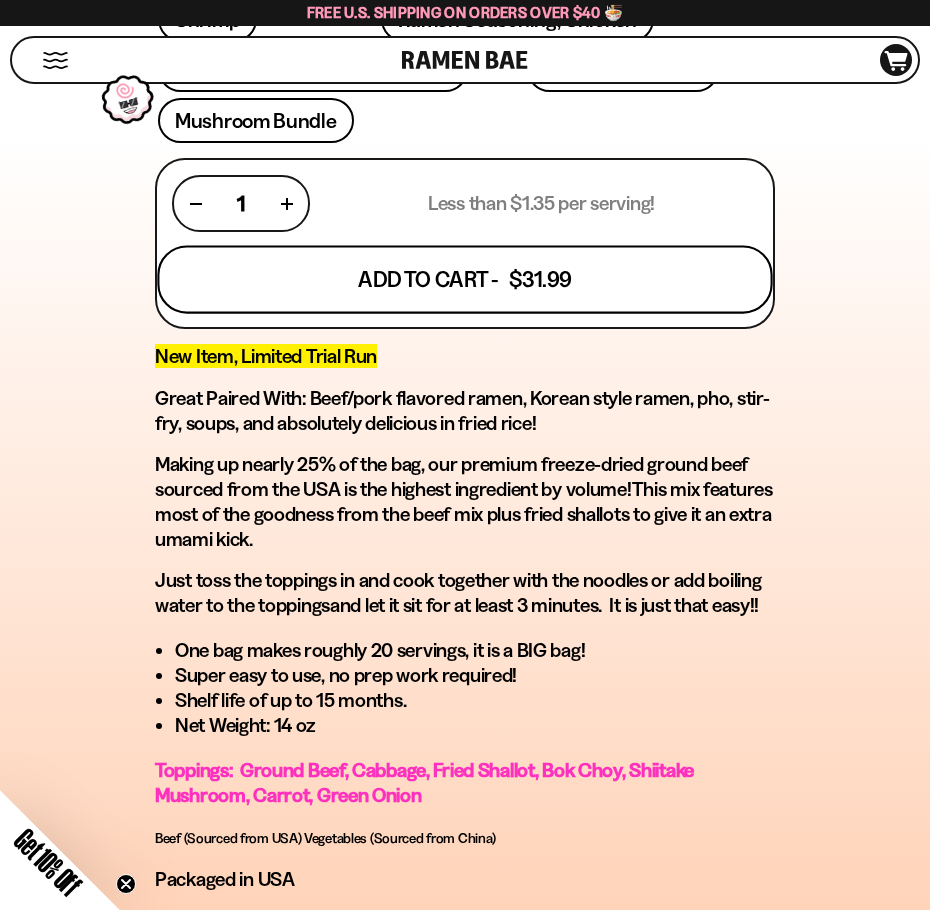 click on "Add To Cart -
$31.99" at bounding box center [464, 280] 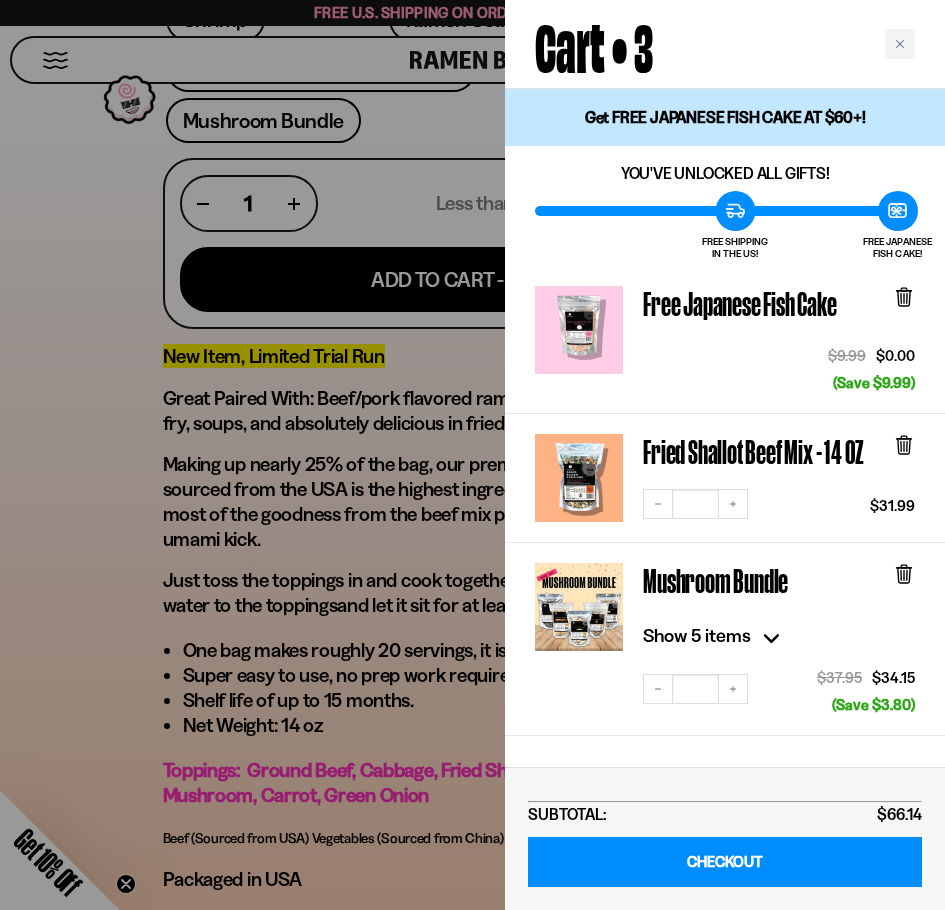 click 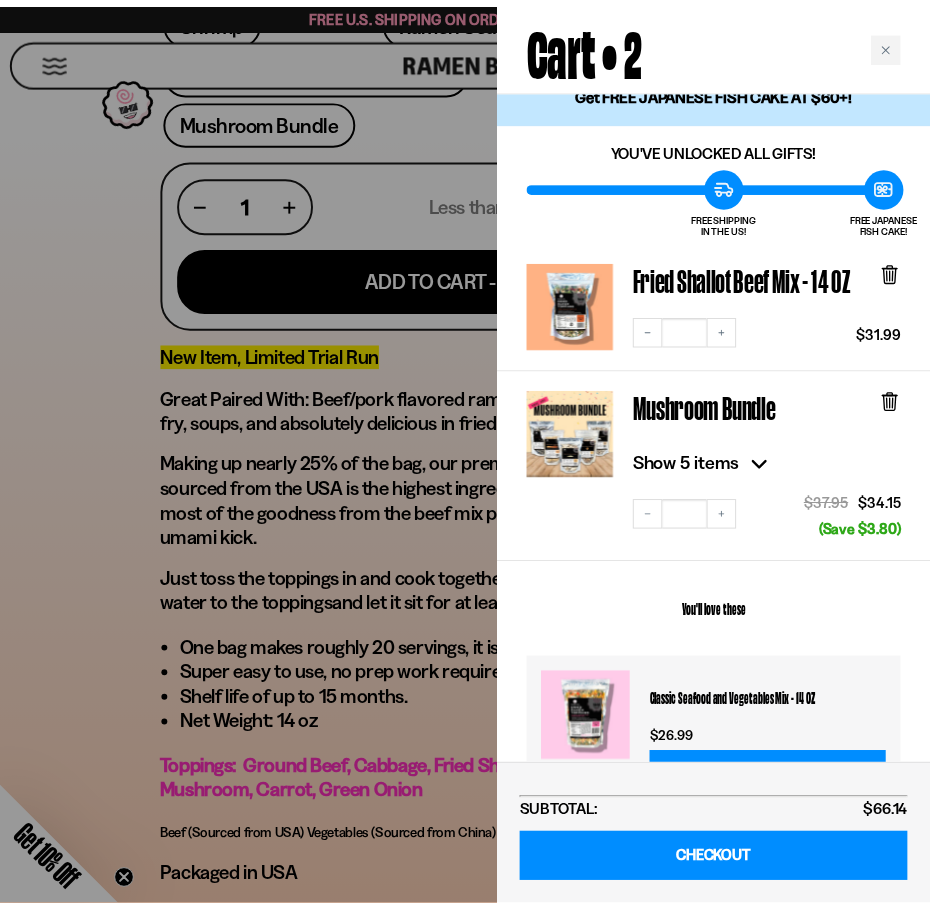 scroll, scrollTop: 0, scrollLeft: 0, axis: both 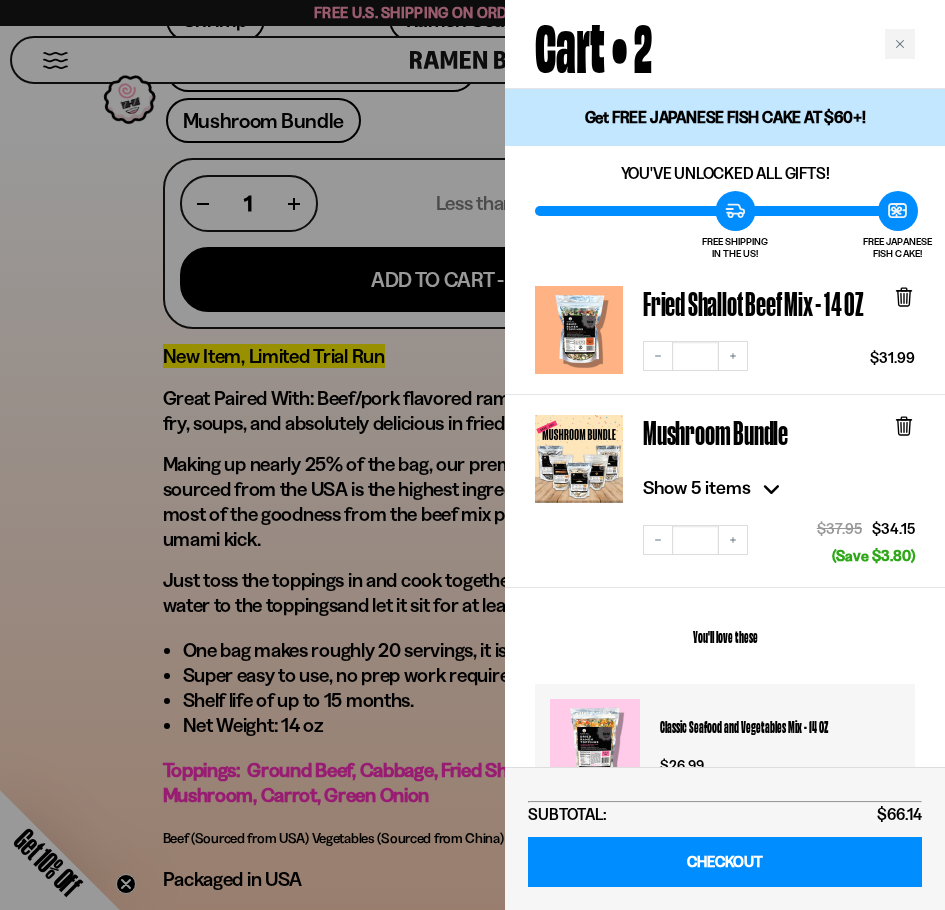 click at bounding box center (472, 455) 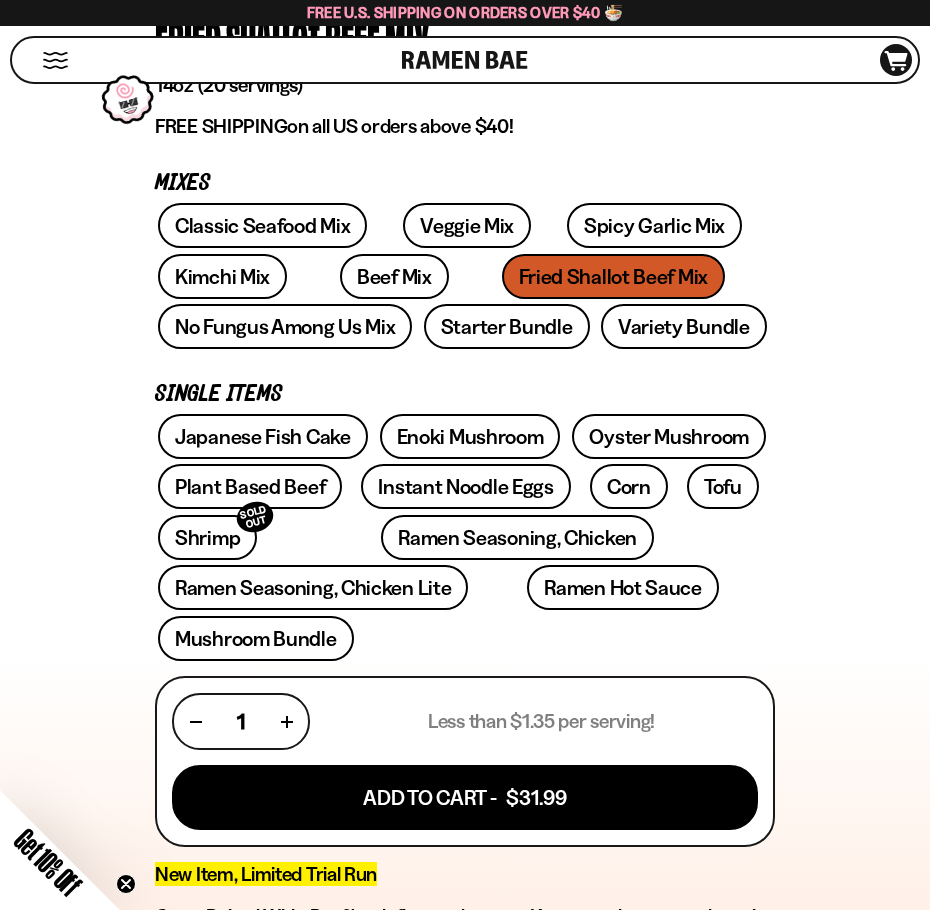 scroll, scrollTop: 200, scrollLeft: 0, axis: vertical 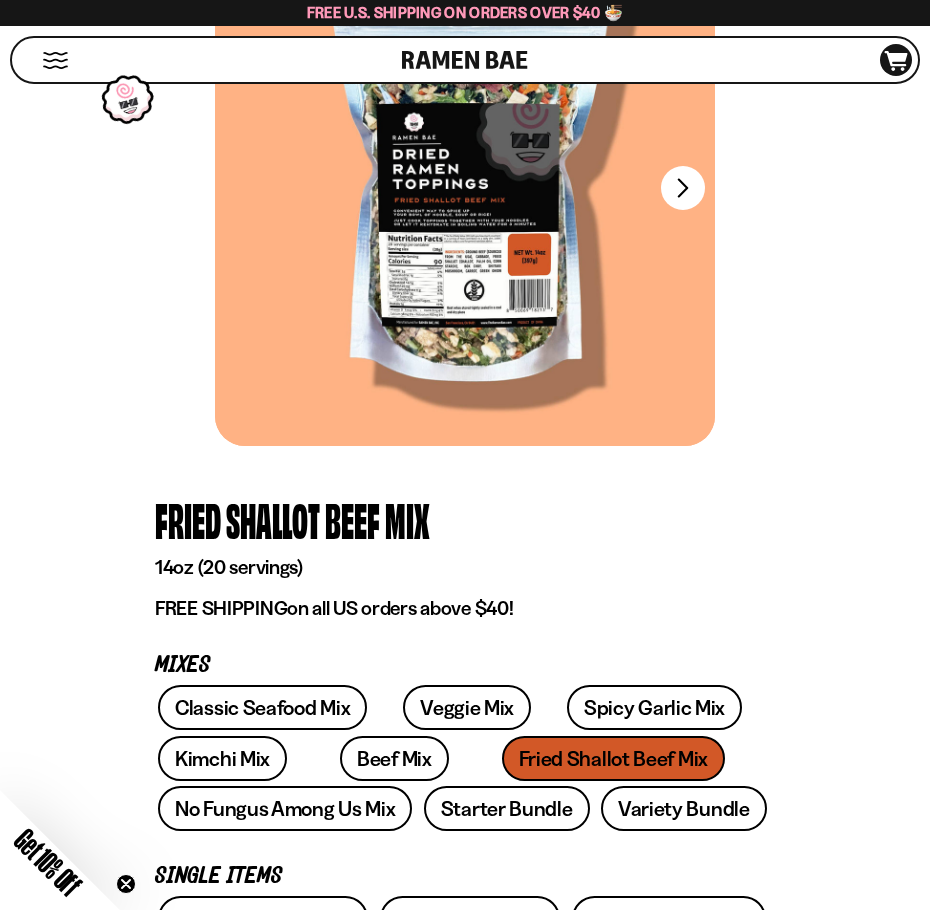 click at bounding box center [55, 60] 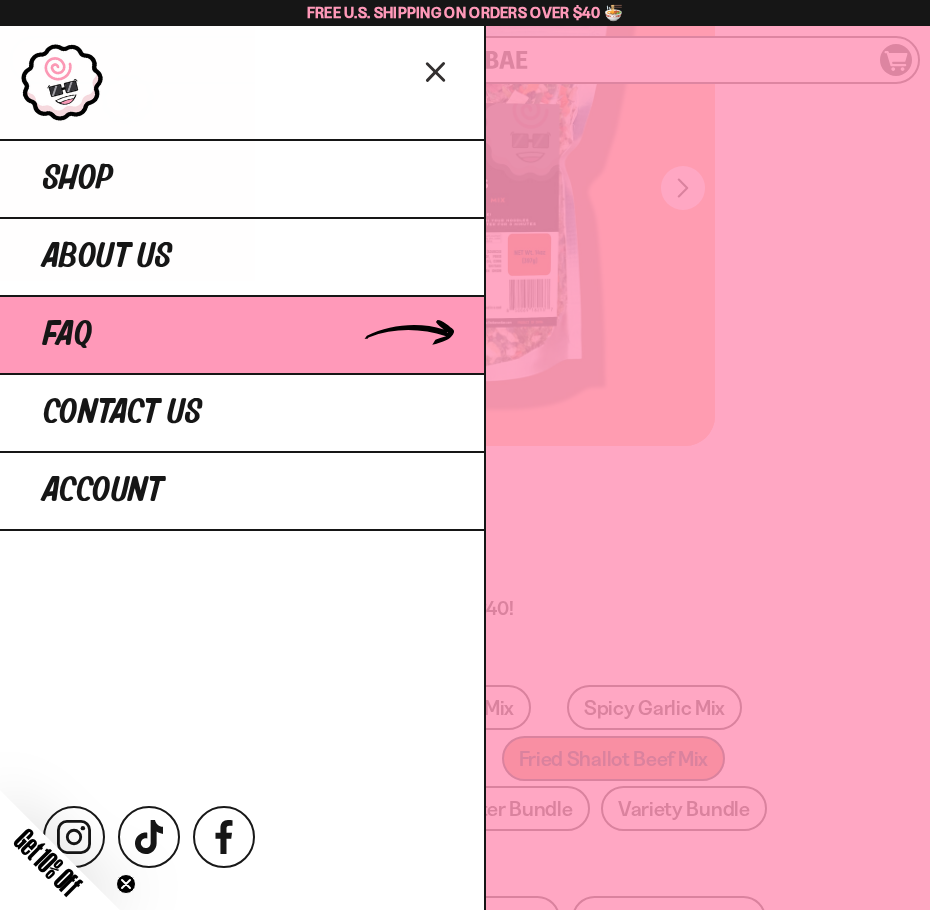 click on "FAQ" at bounding box center [67, 335] 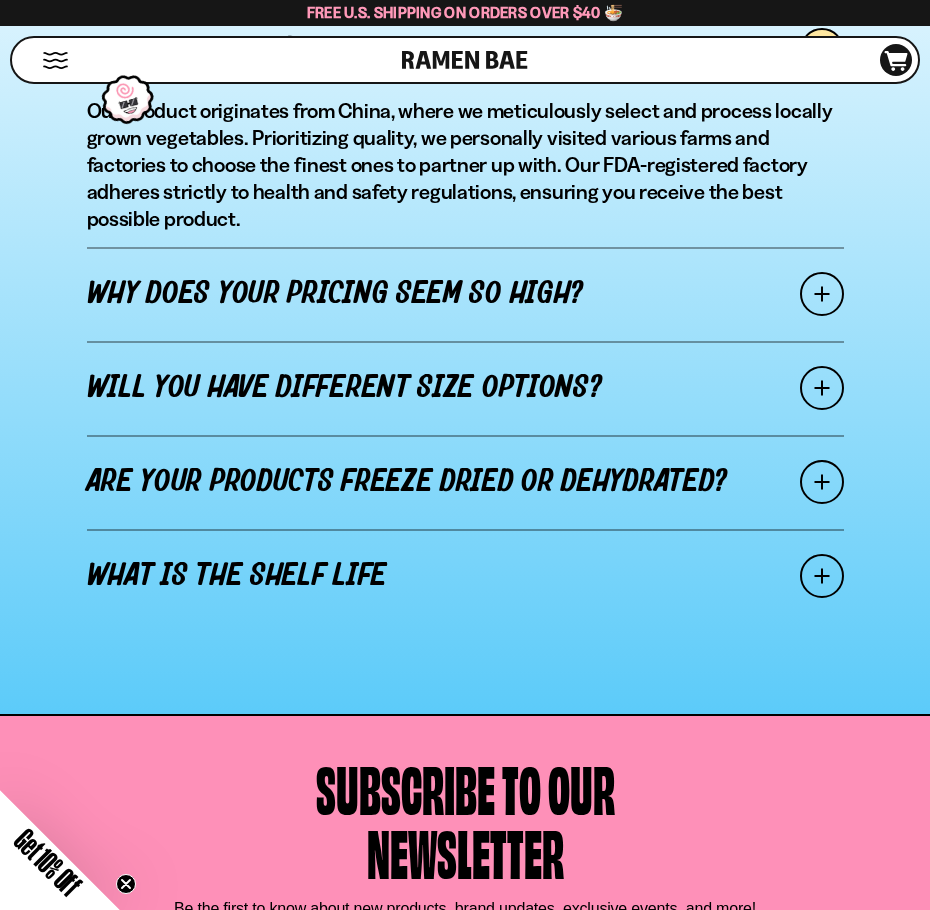 scroll, scrollTop: 1800, scrollLeft: 0, axis: vertical 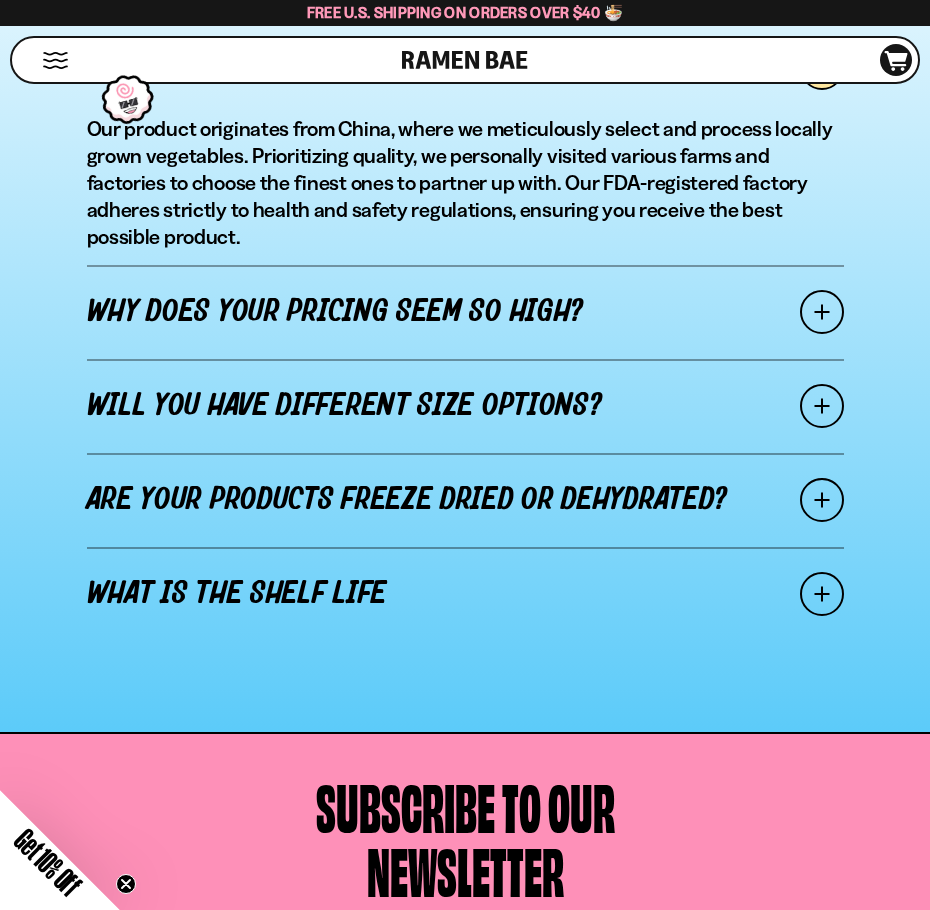 click on "Are your products freeze dried or dehydrated?" at bounding box center (465, 500) 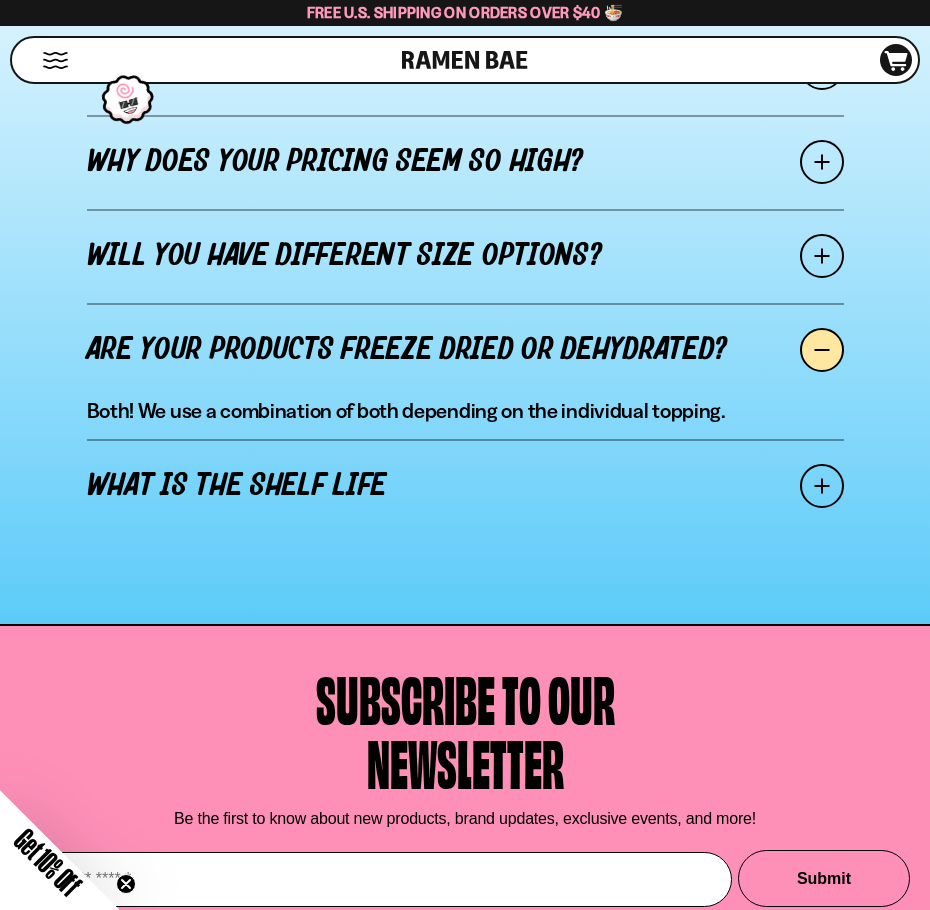 click on "Are your products freeze dried or dehydrated?" at bounding box center [465, 350] 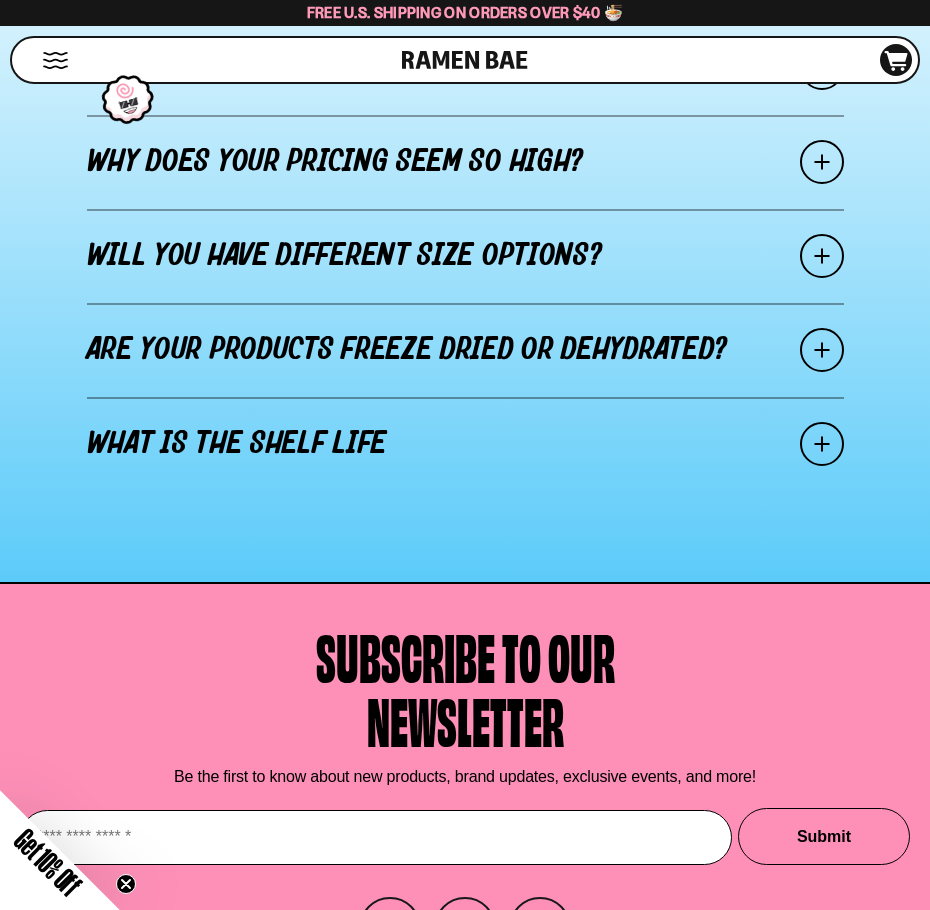 click at bounding box center [55, 60] 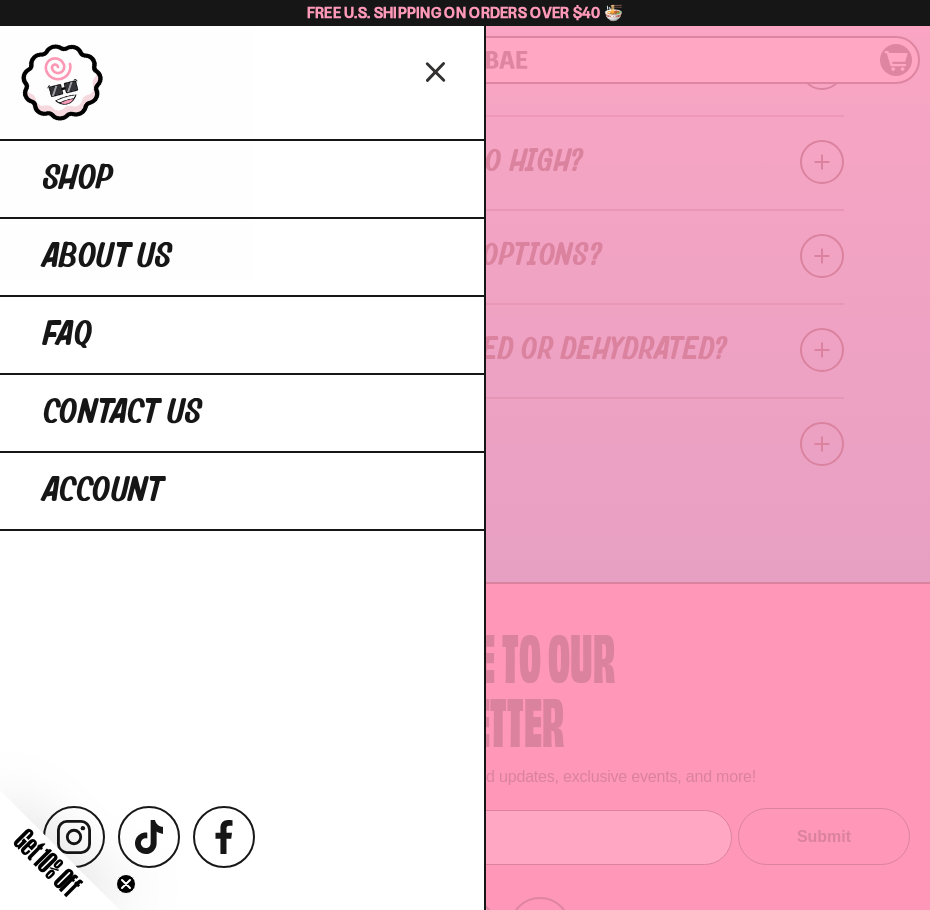 click on "Get 10% Off" at bounding box center (48, 862) 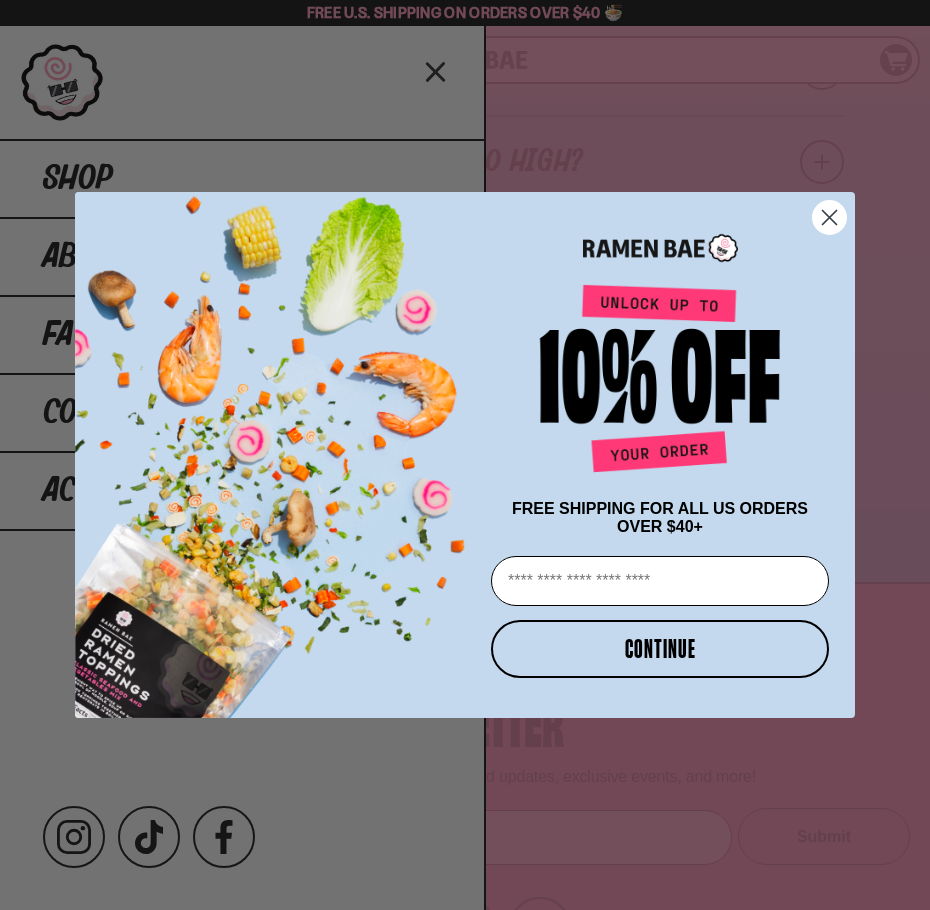 click 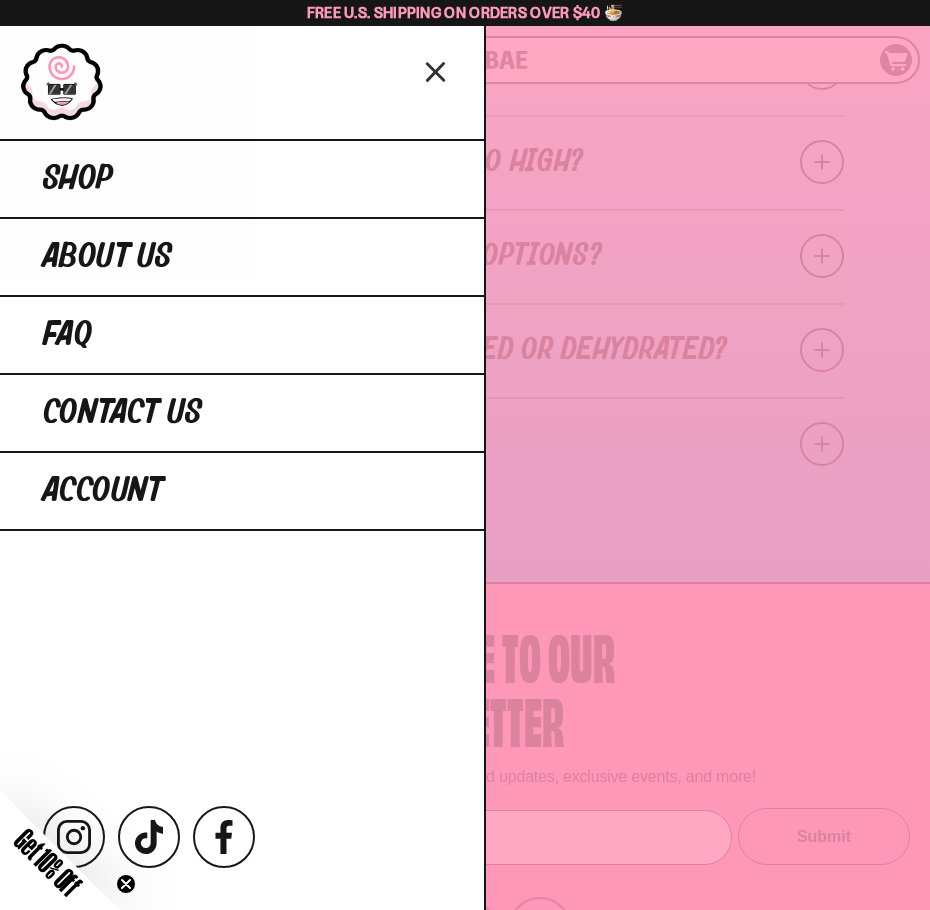 click at bounding box center (62, 82) 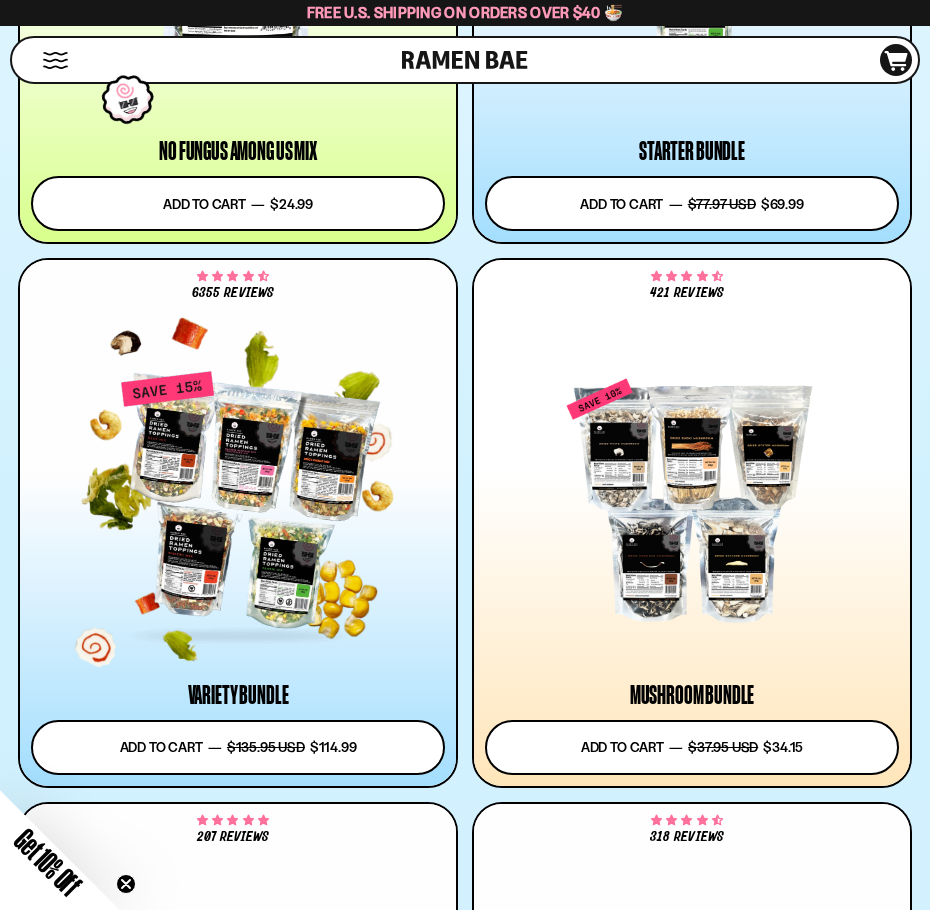 scroll, scrollTop: 2600, scrollLeft: 0, axis: vertical 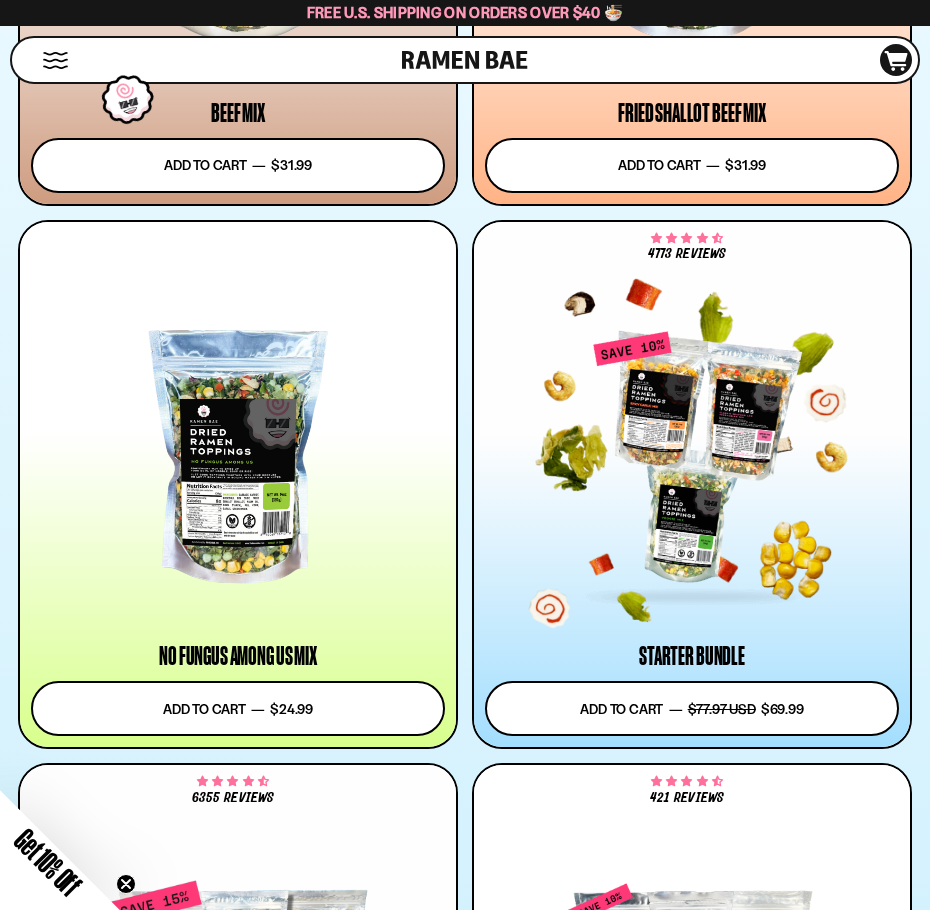 click at bounding box center [692, 460] 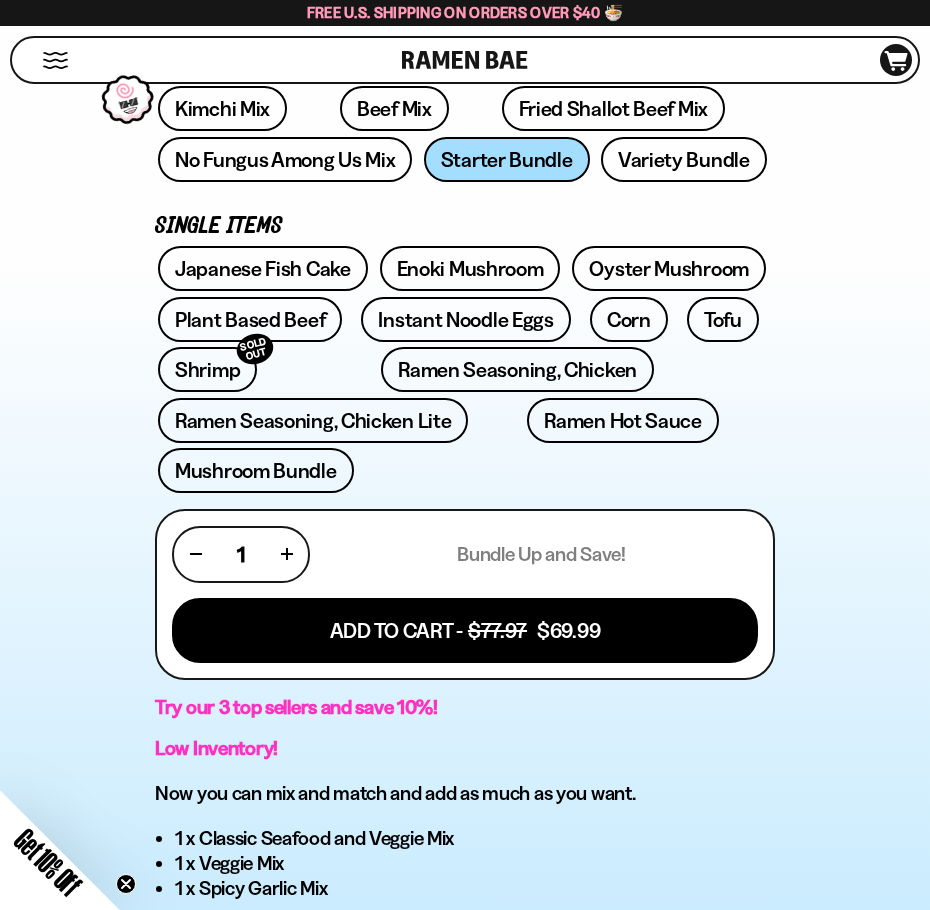 scroll, scrollTop: 900, scrollLeft: 0, axis: vertical 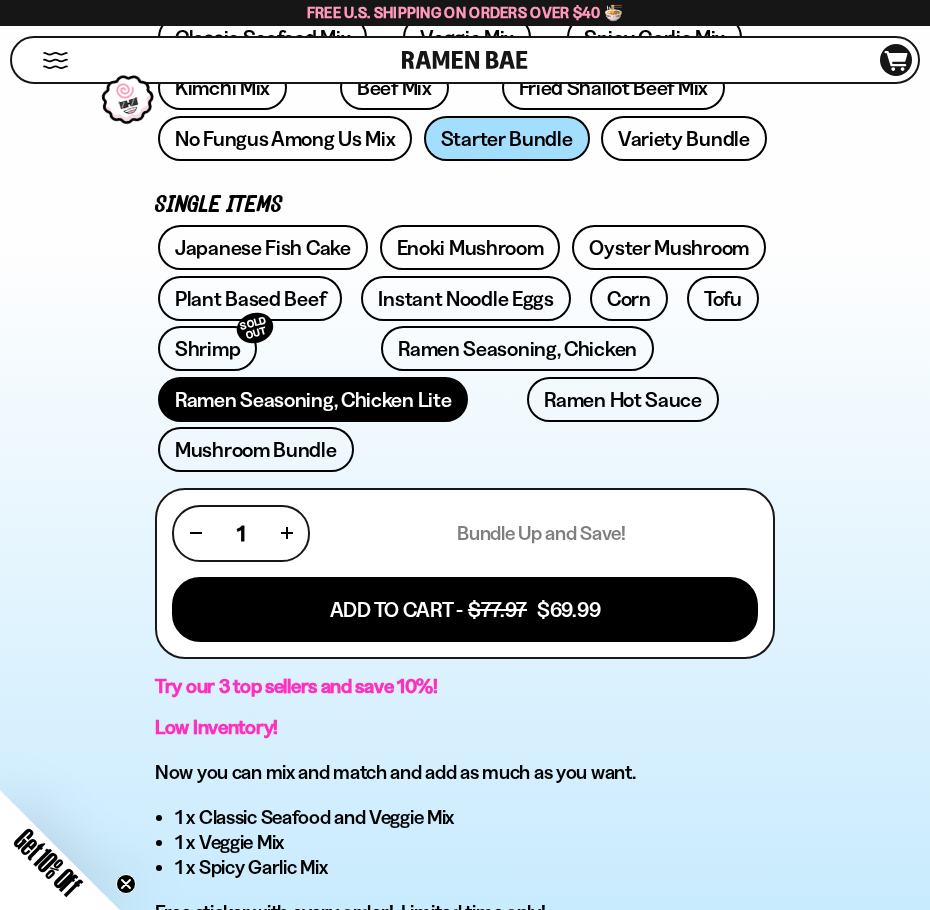 click on "Ramen Seasoning, Chicken Lite" at bounding box center (313, 399) 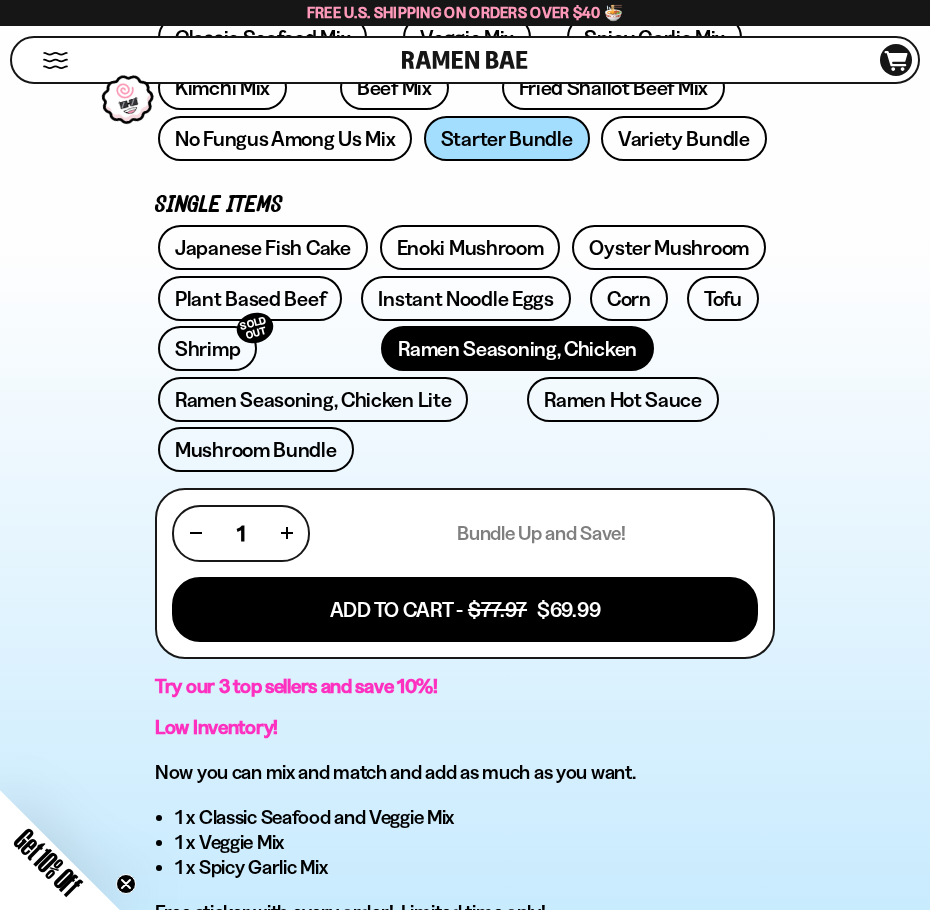 click on "Ramen Seasoning, Chicken" at bounding box center [517, 348] 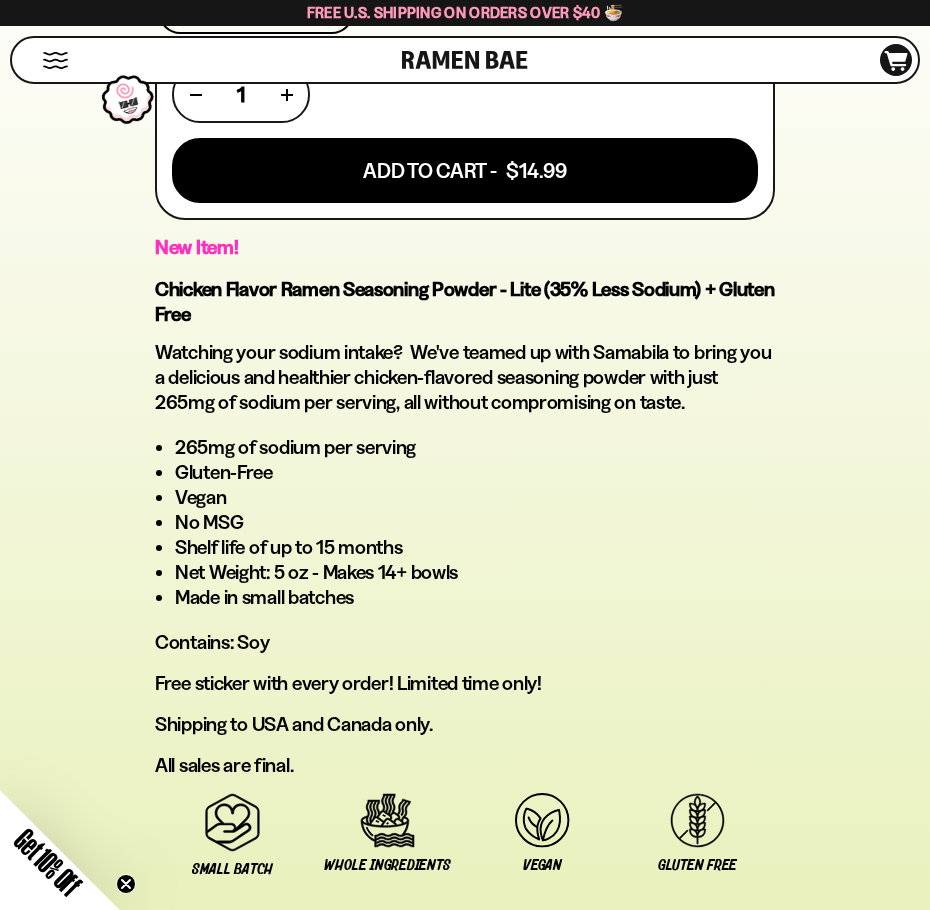 scroll, scrollTop: 1300, scrollLeft: 0, axis: vertical 